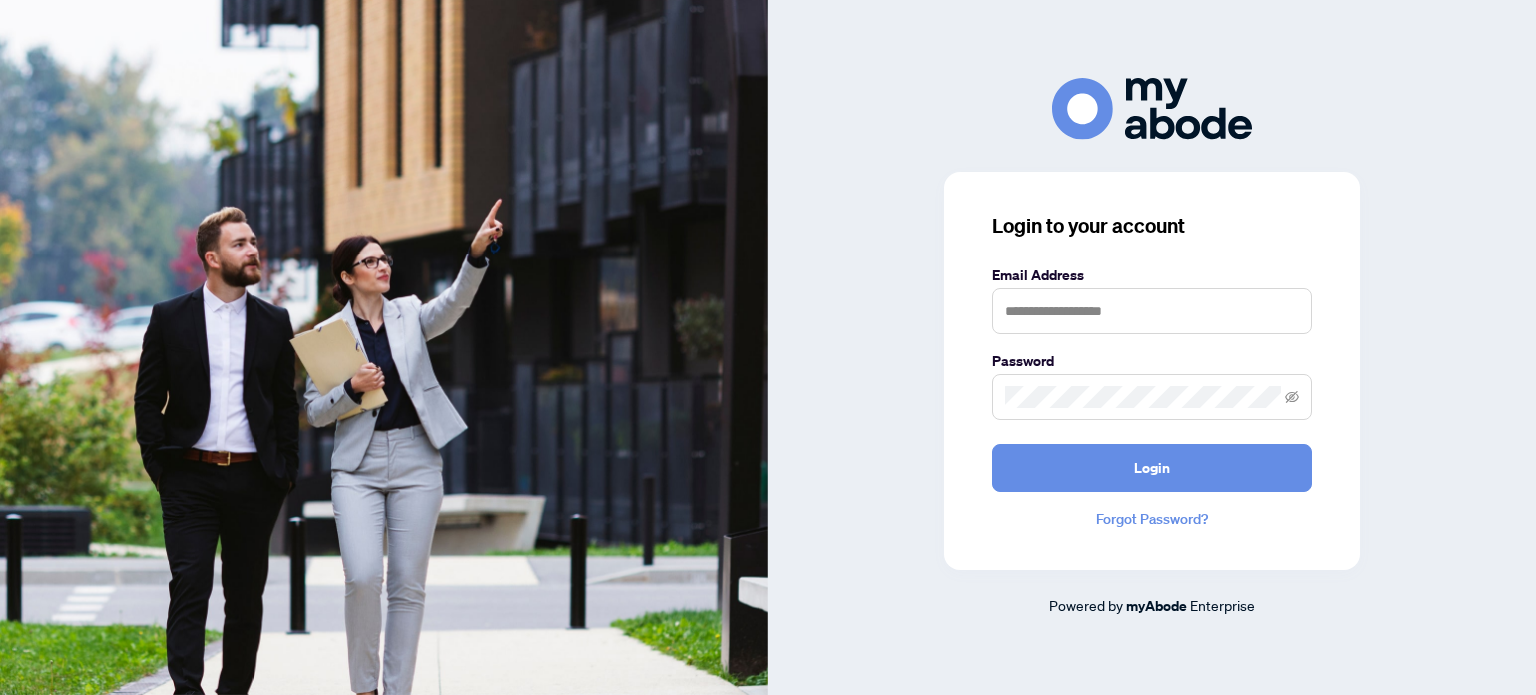 scroll, scrollTop: 0, scrollLeft: 0, axis: both 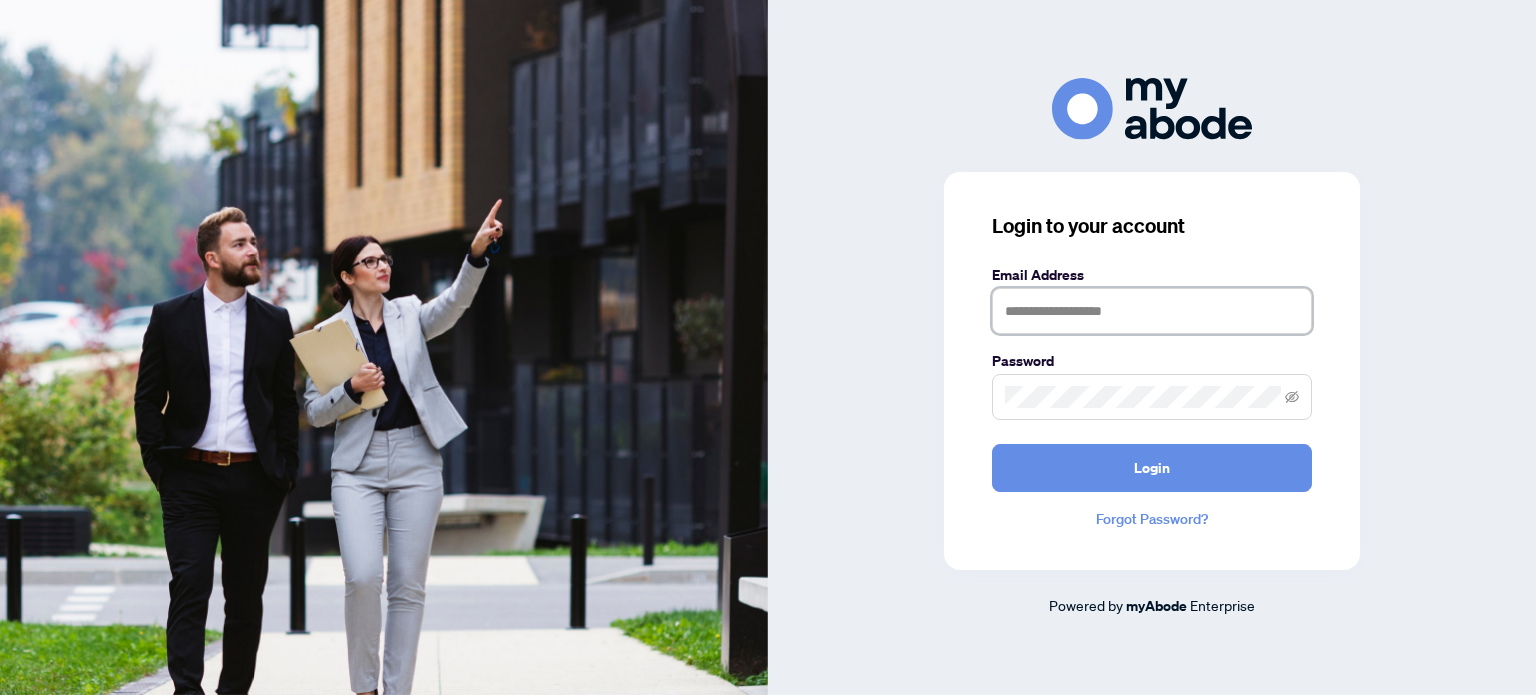 click at bounding box center (1152, 311) 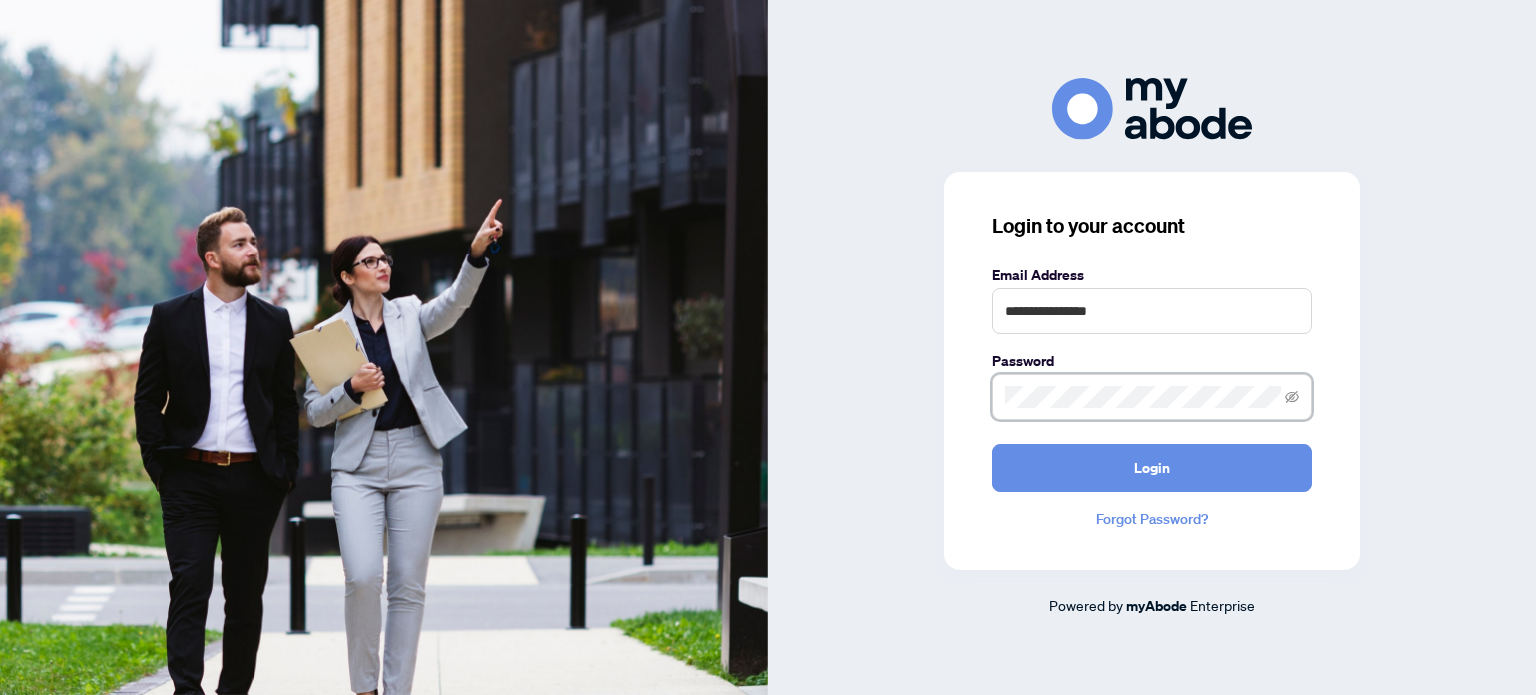 click on "Login" at bounding box center (1152, 468) 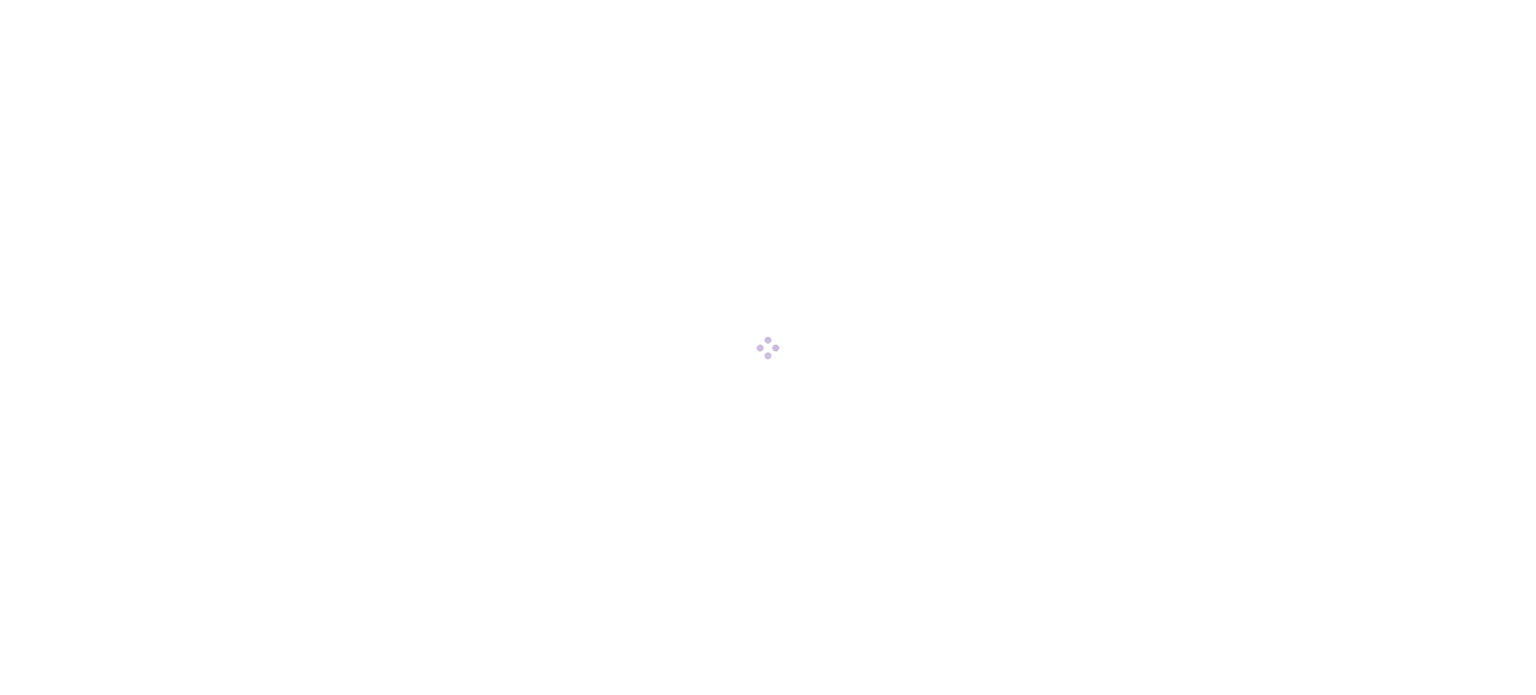 scroll, scrollTop: 0, scrollLeft: 0, axis: both 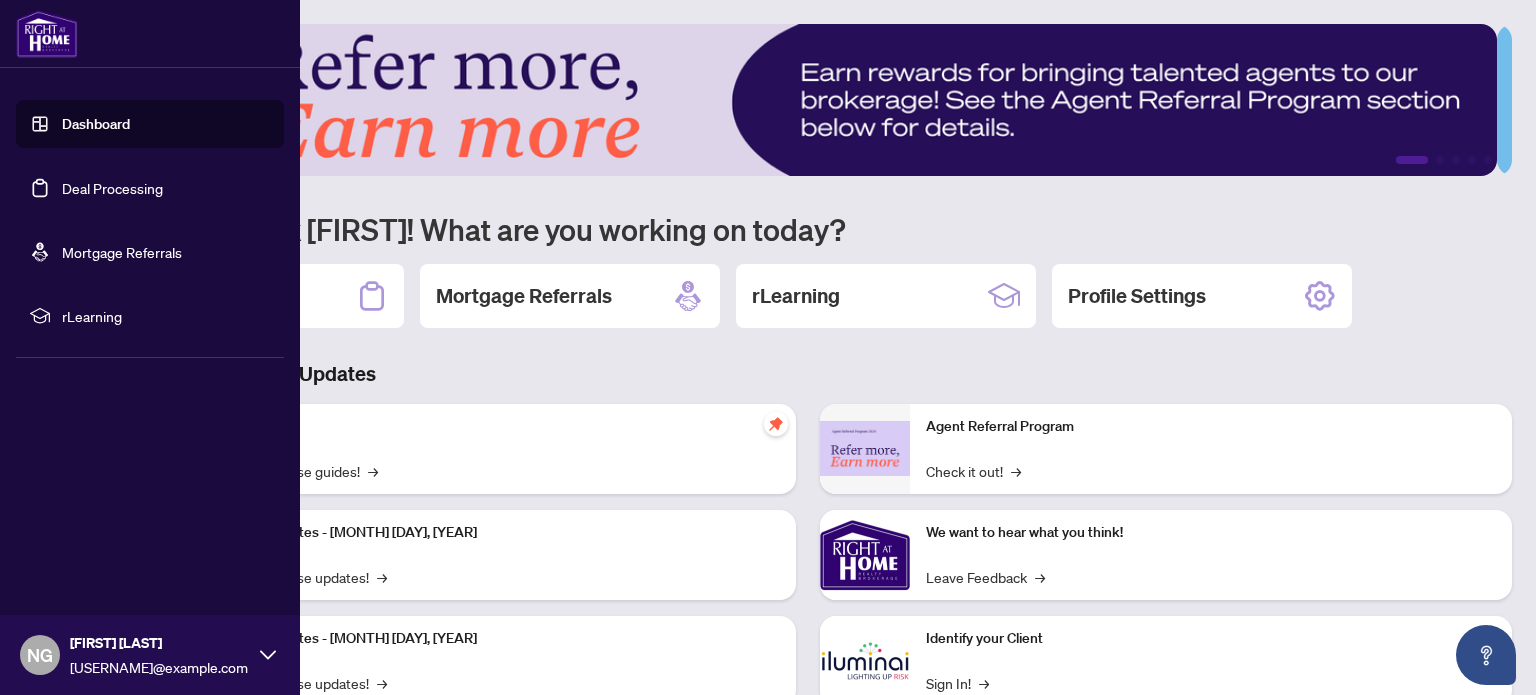 click on "Deal Processing" at bounding box center [112, 188] 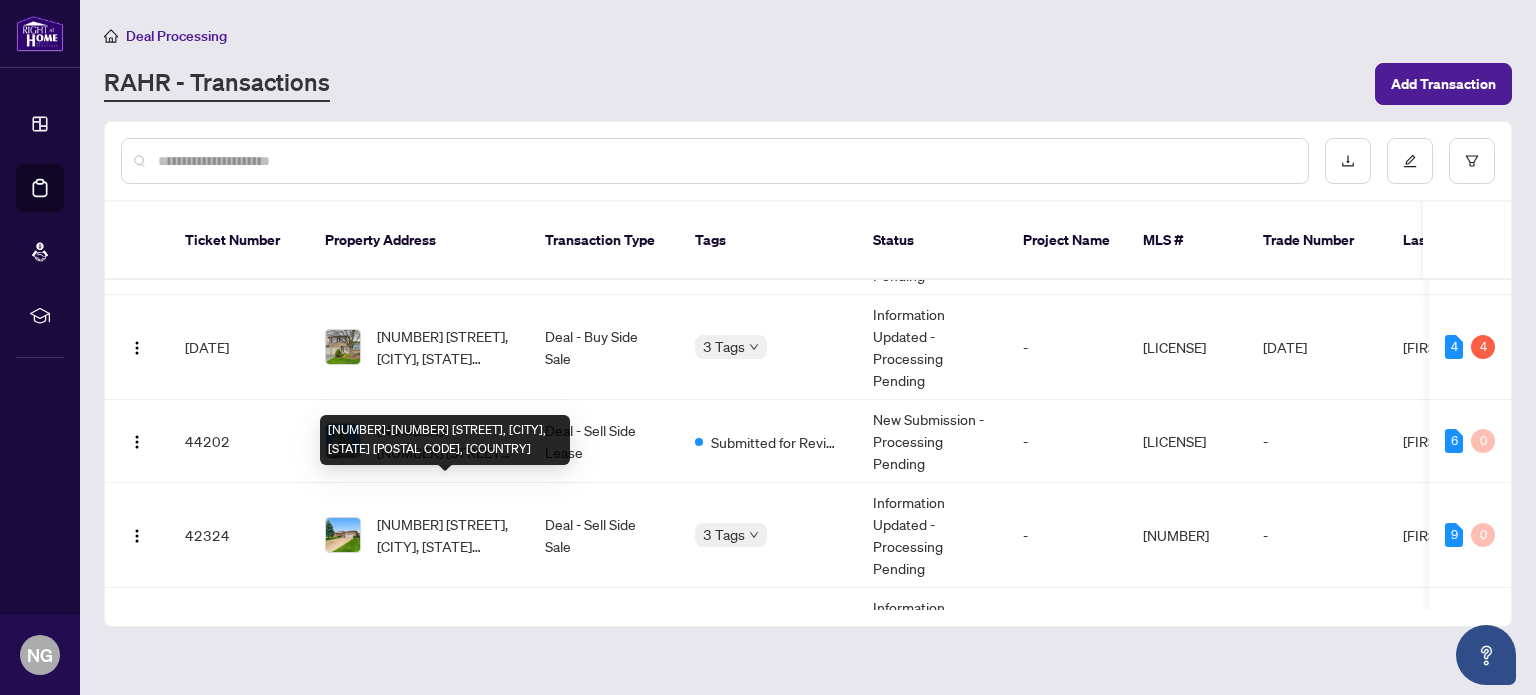 scroll, scrollTop: 0, scrollLeft: 0, axis: both 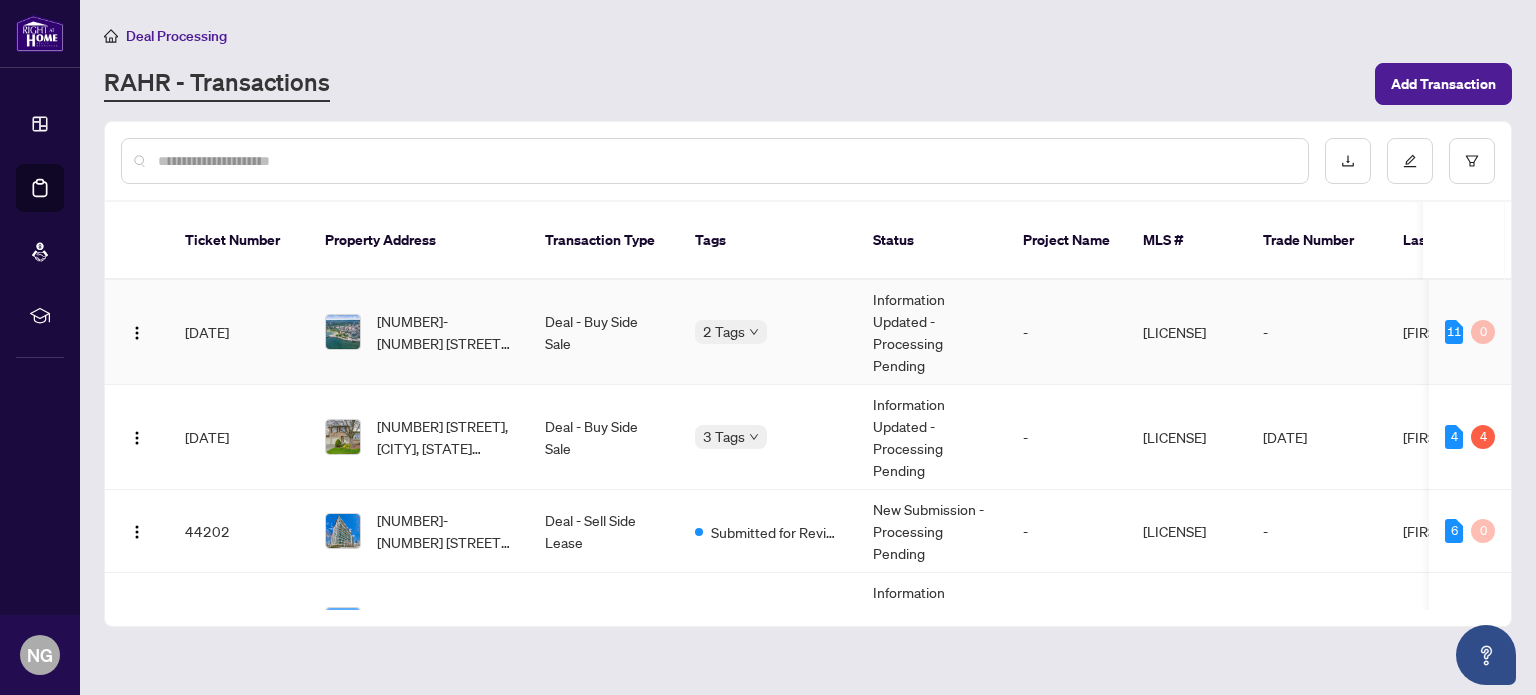 click on "[NUMBER]-[NUMBER] [STREET], [CITY], [STATE] [POSTAL CODE], [COUNTRY]" at bounding box center (445, 332) 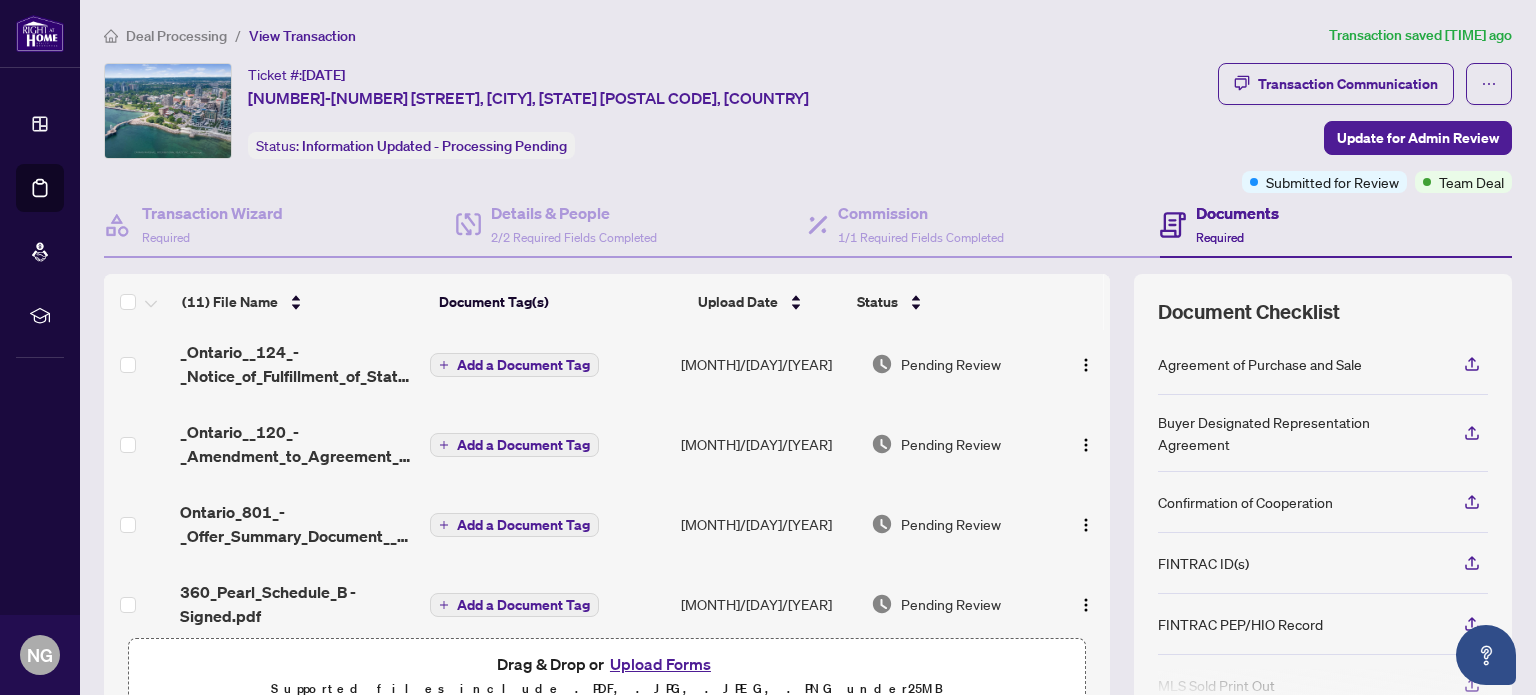scroll, scrollTop: 300, scrollLeft: 0, axis: vertical 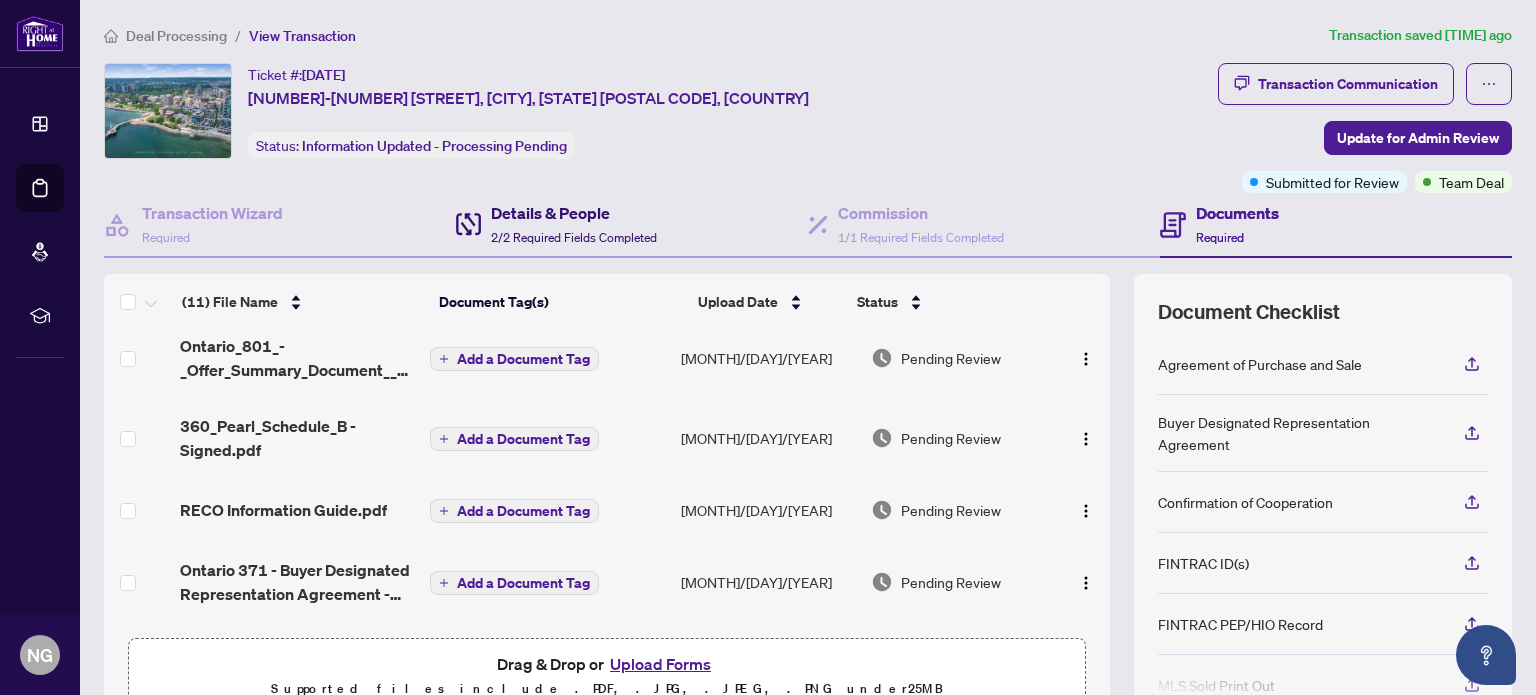 click on "Details & People" at bounding box center (574, 213) 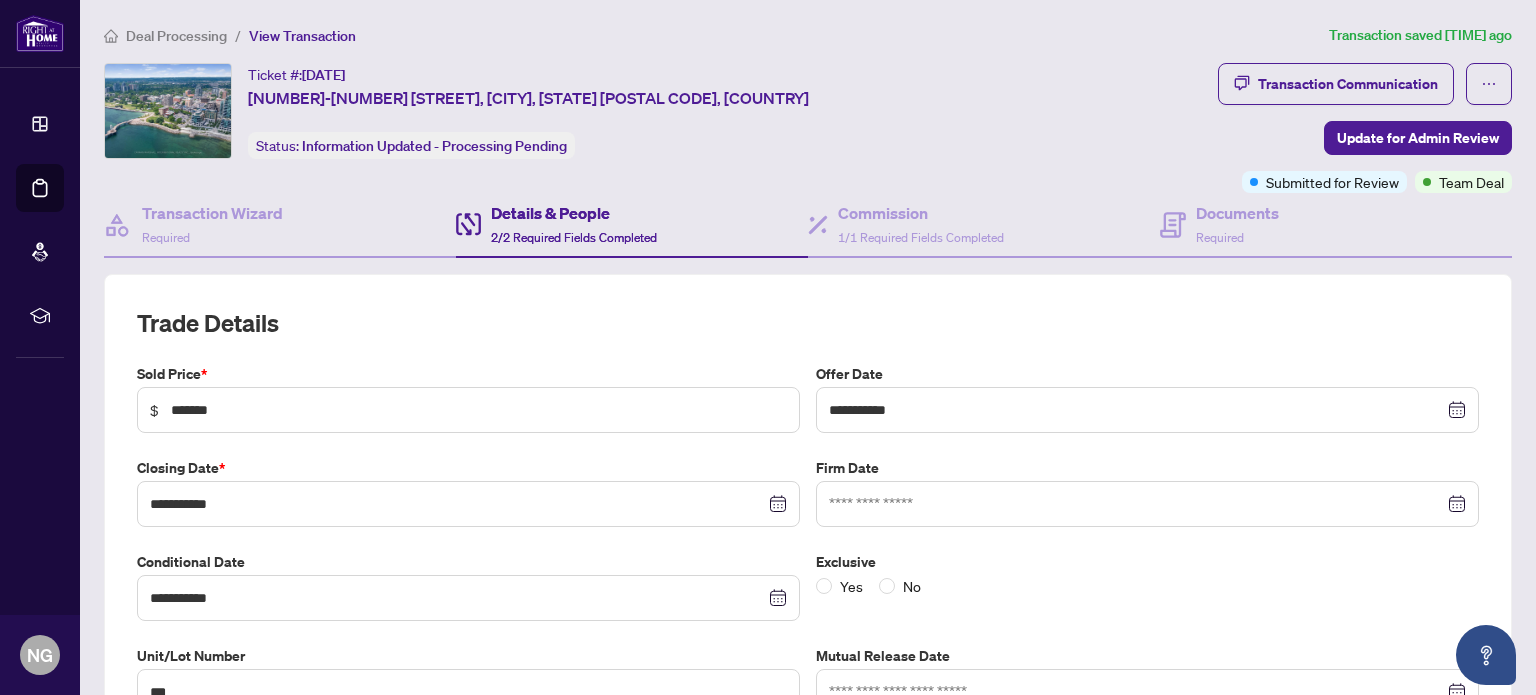 type on "**********" 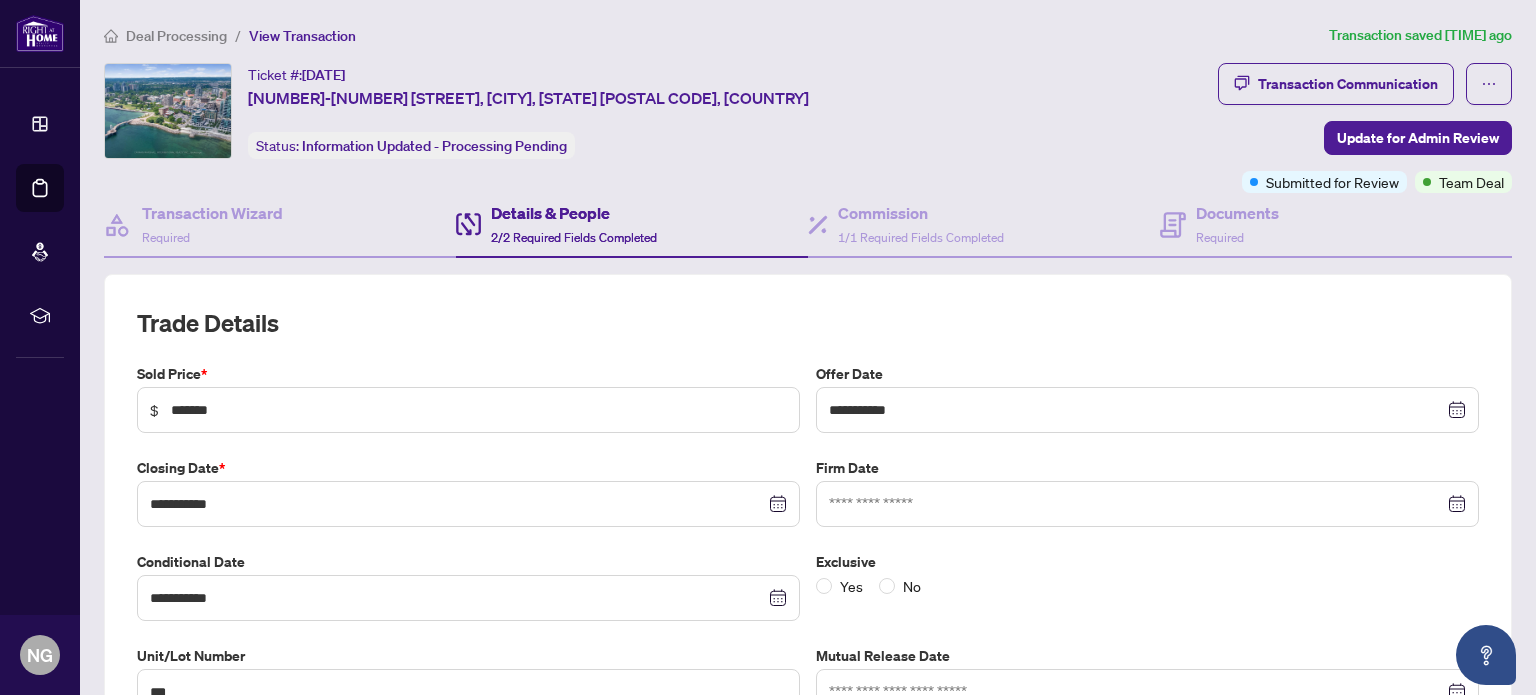 type on "**********" 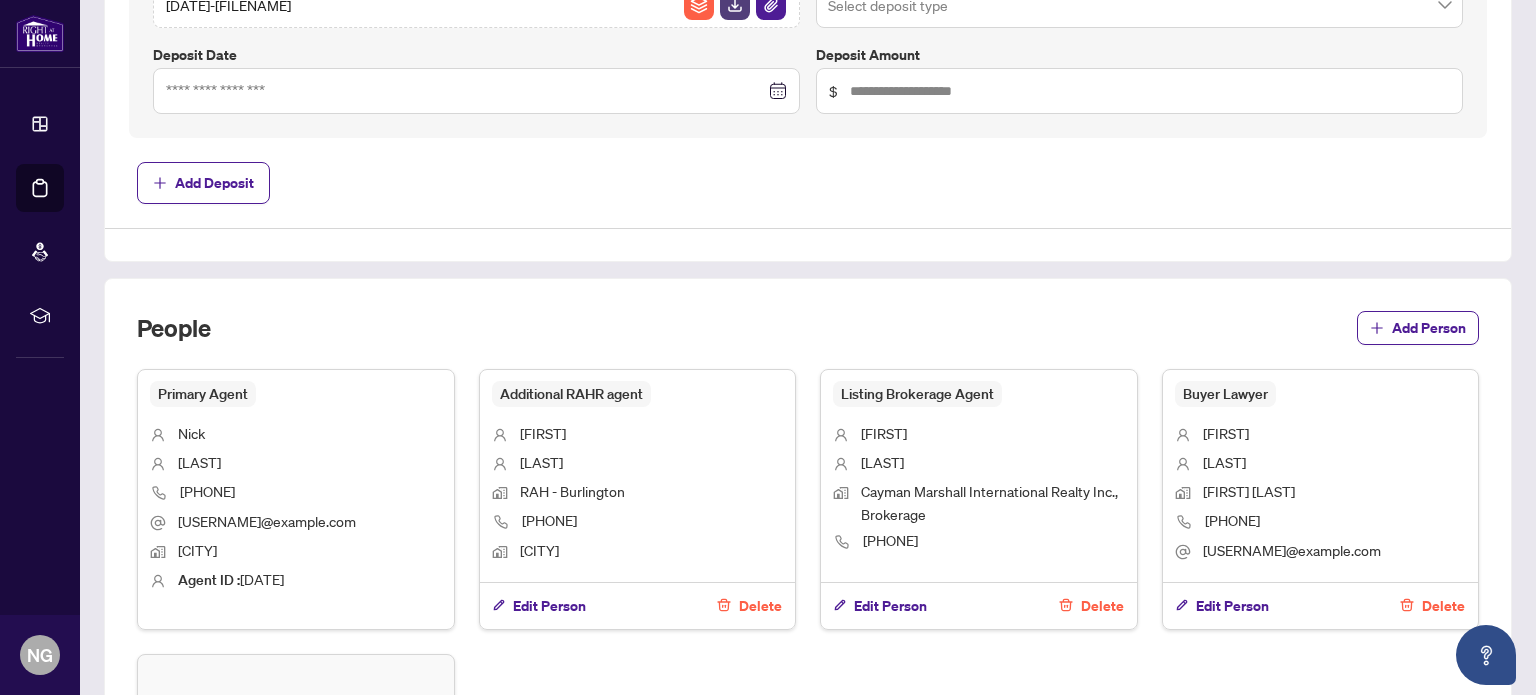 scroll, scrollTop: 1100, scrollLeft: 0, axis: vertical 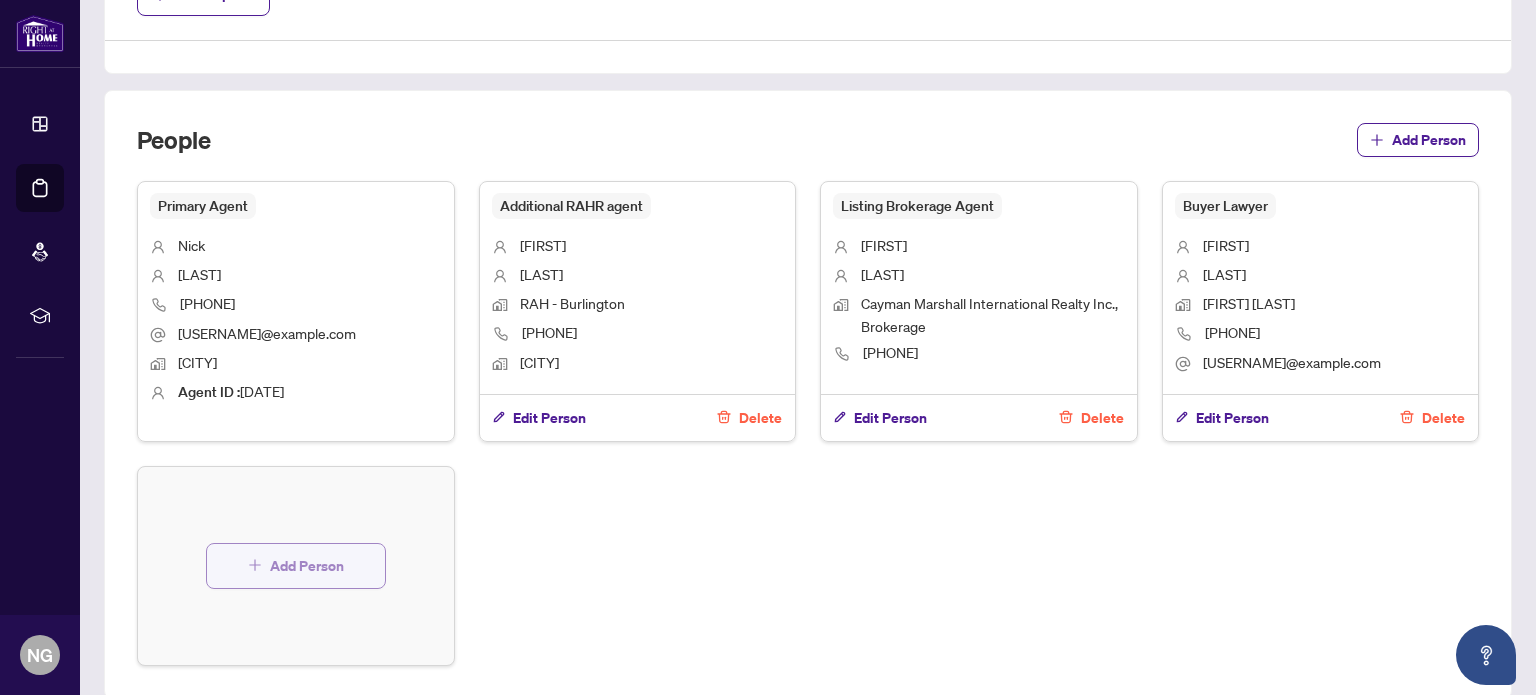 click on "Add Person" at bounding box center [296, 566] 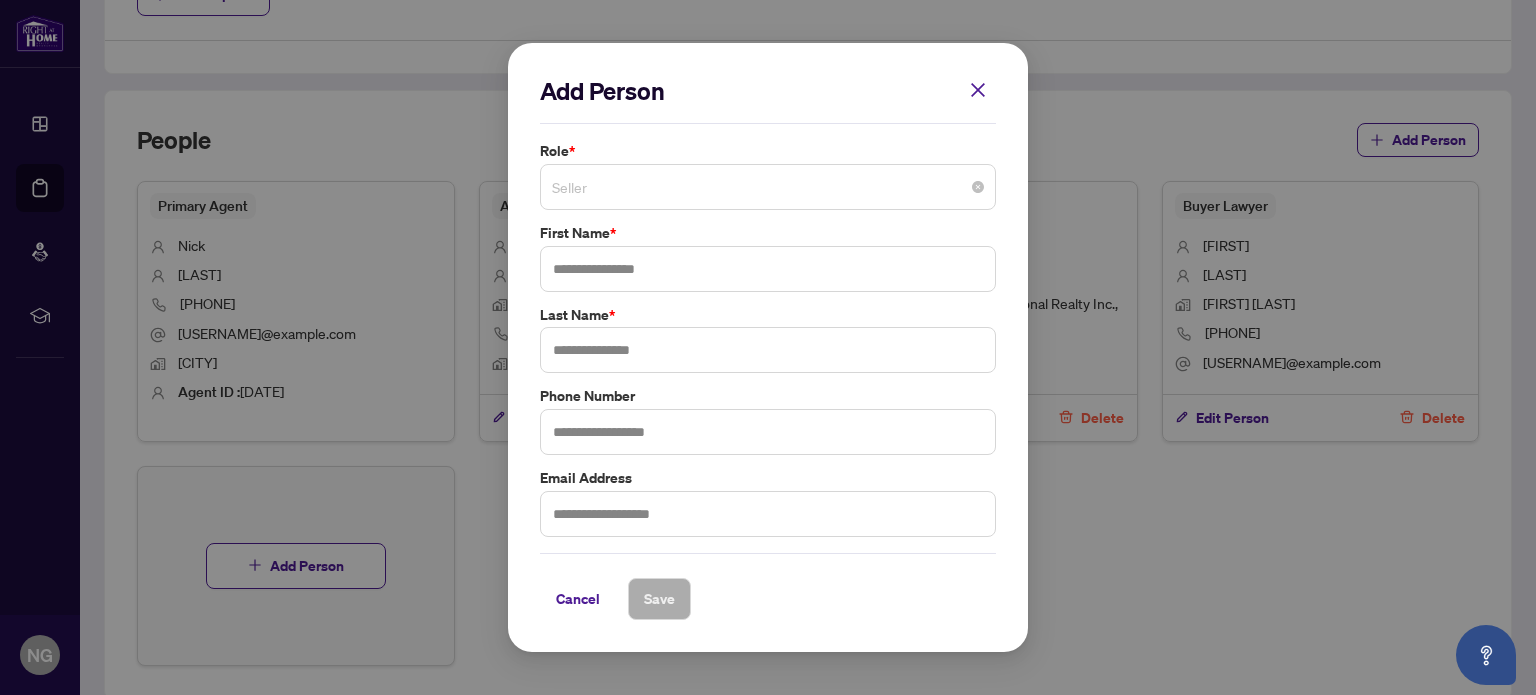 click on "Seller" at bounding box center (768, 187) 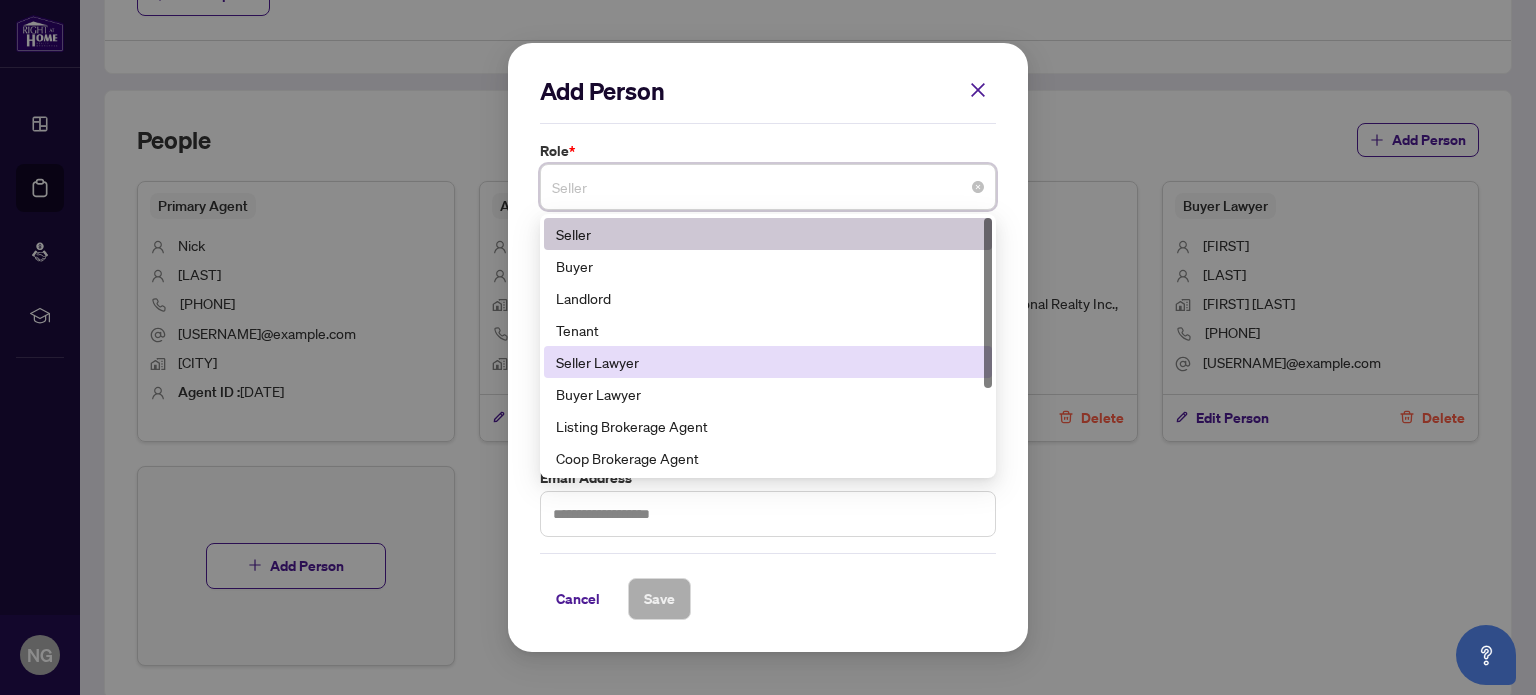 click on "Seller Lawyer" at bounding box center (768, 362) 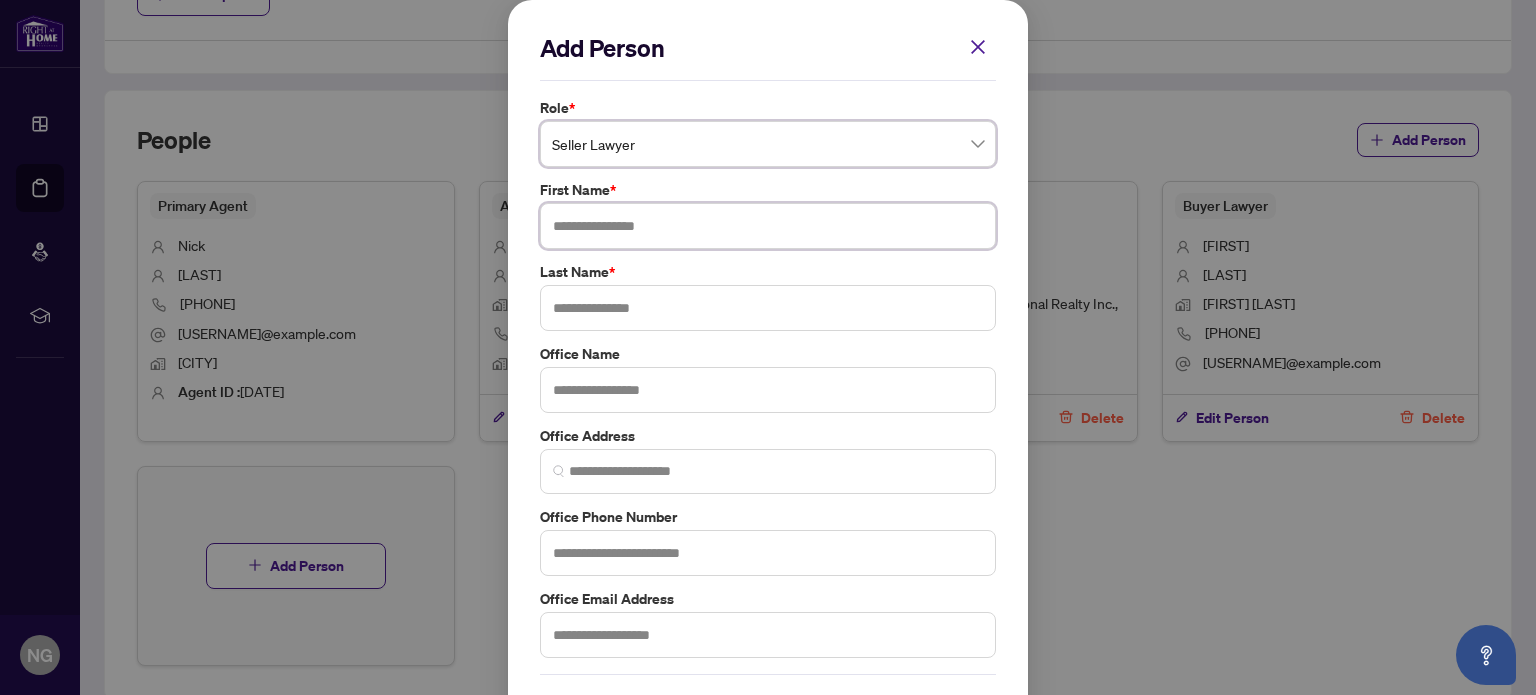 click at bounding box center (768, 226) 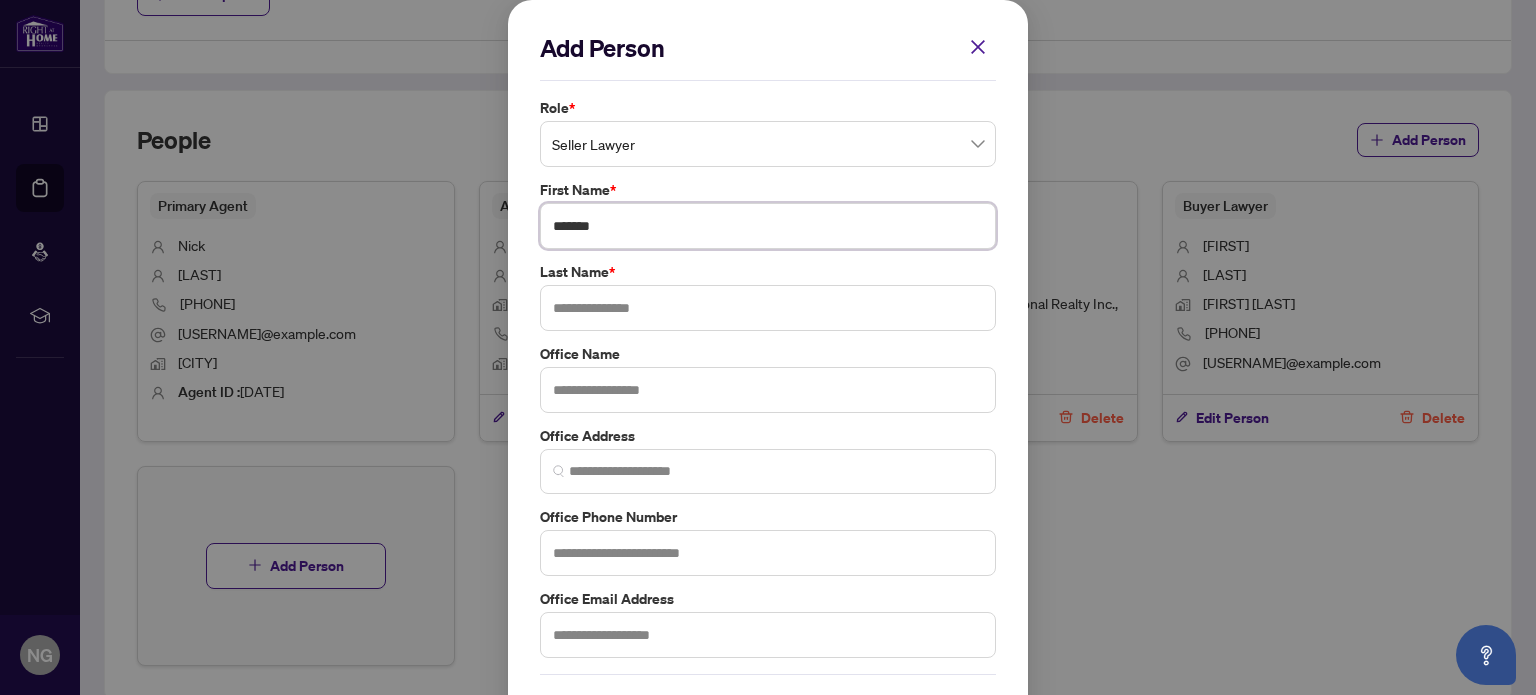 type on "*******" 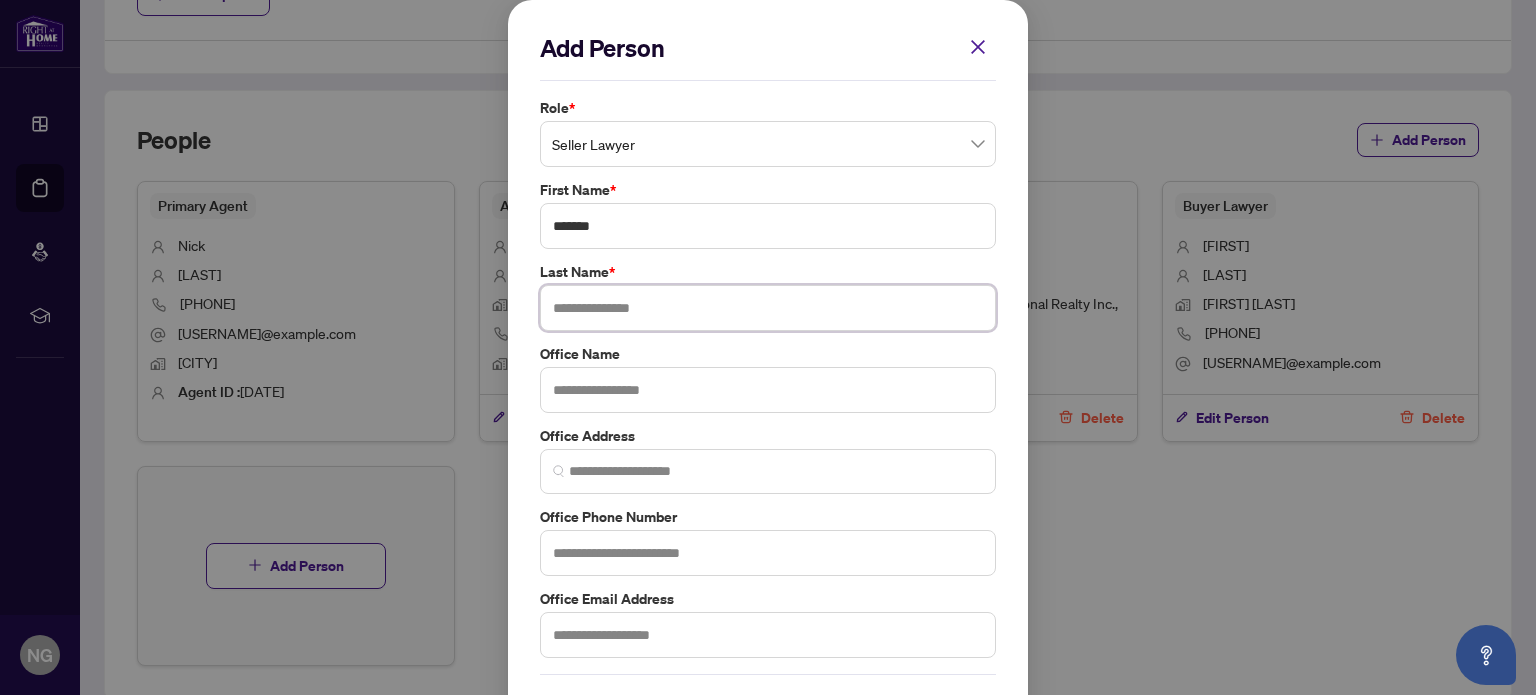 click at bounding box center (768, 308) 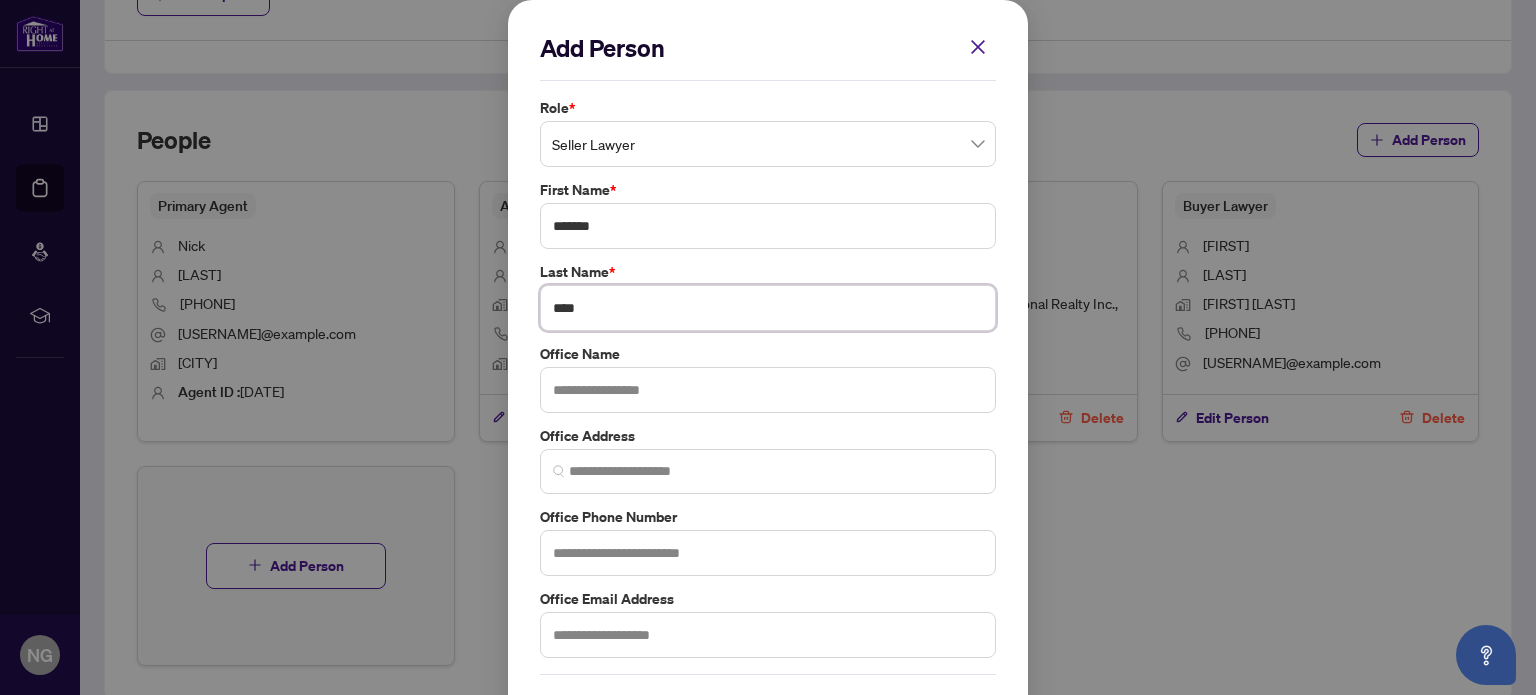 type on "****" 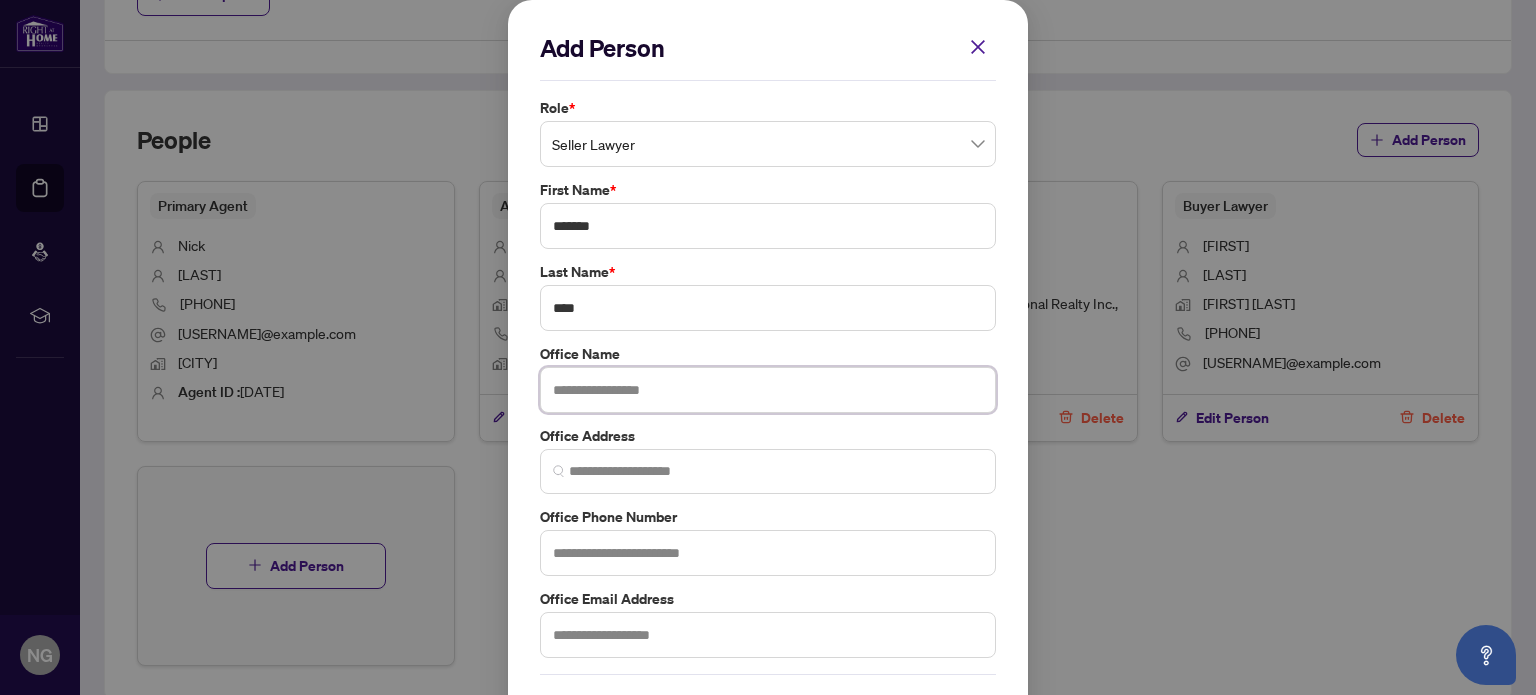 click at bounding box center [768, 390] 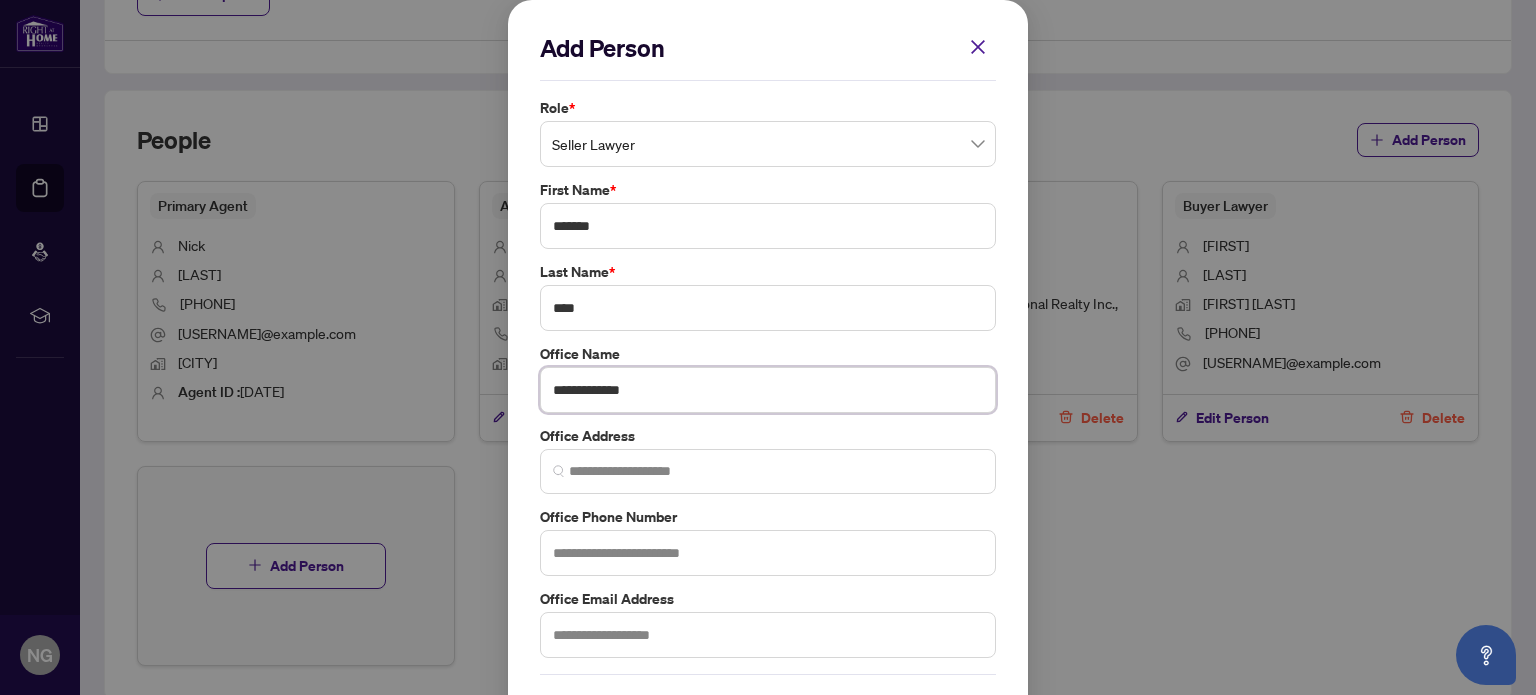 type on "**********" 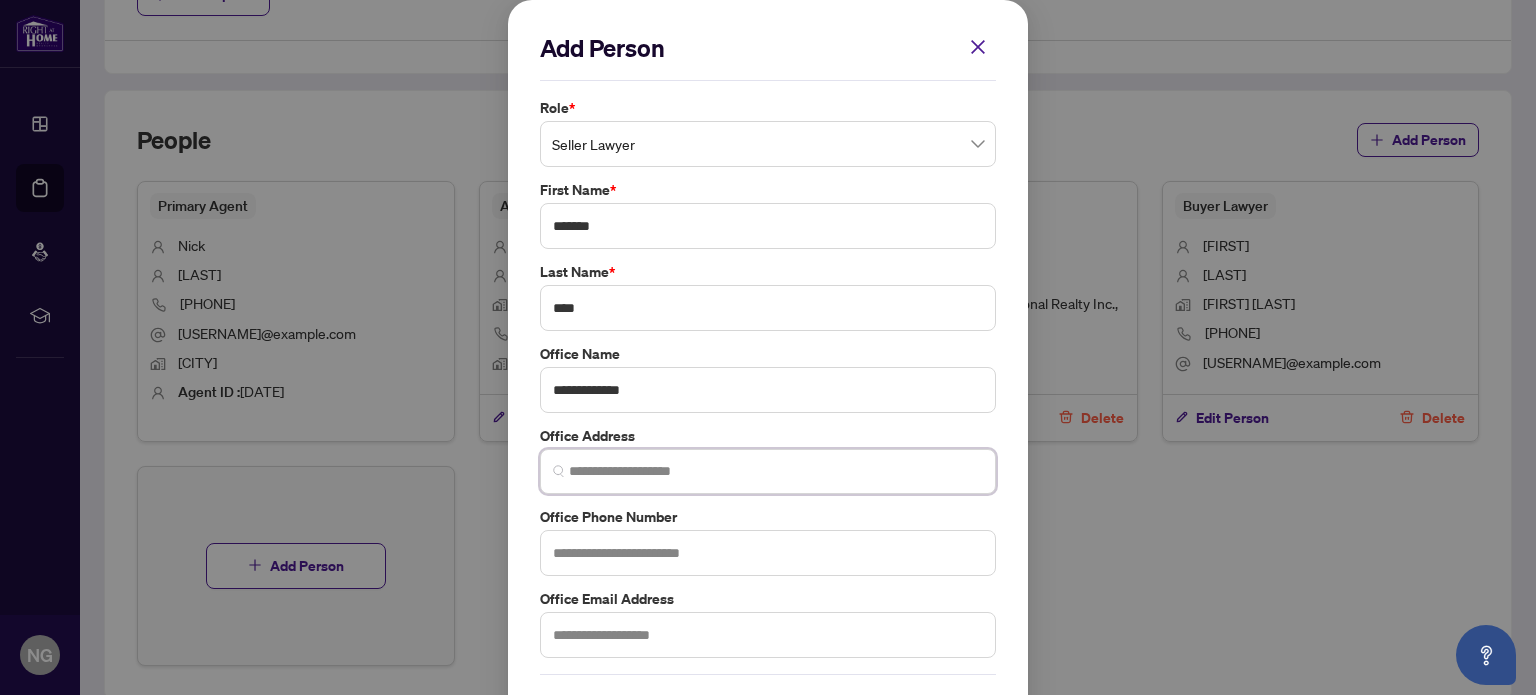click at bounding box center (776, 471) 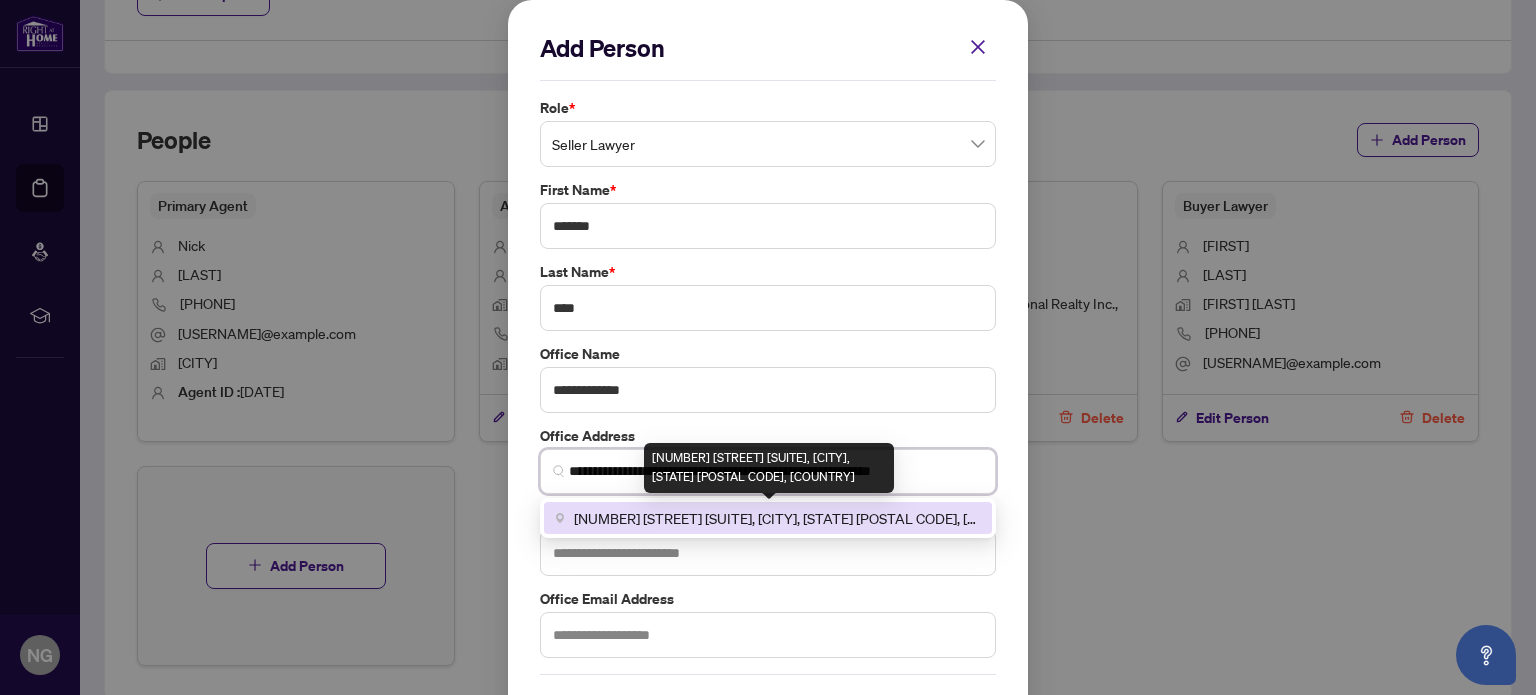 click on "[NUMBER] [STREET] [SUITE], [CITY], [STATE] [POSTAL CODE], [COUNTRY]" at bounding box center (777, 518) 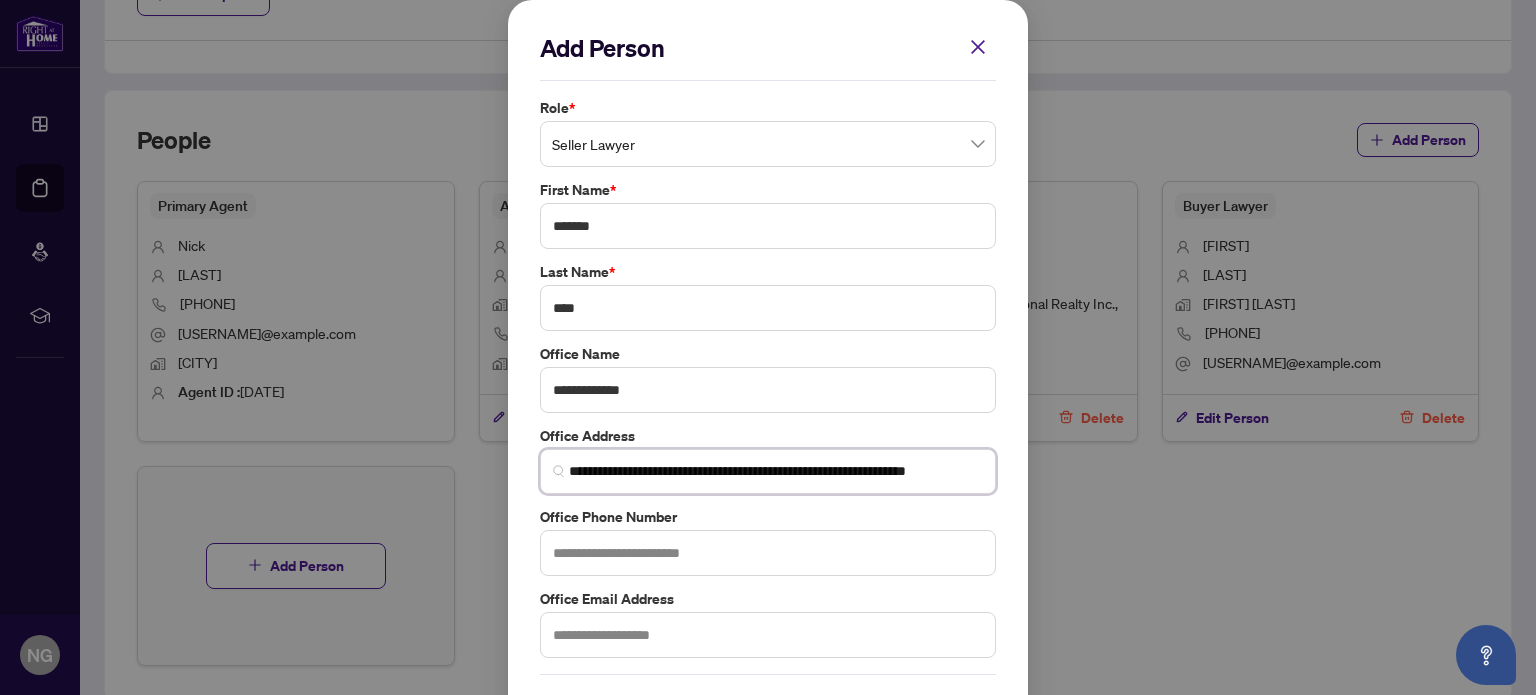 type on "**********" 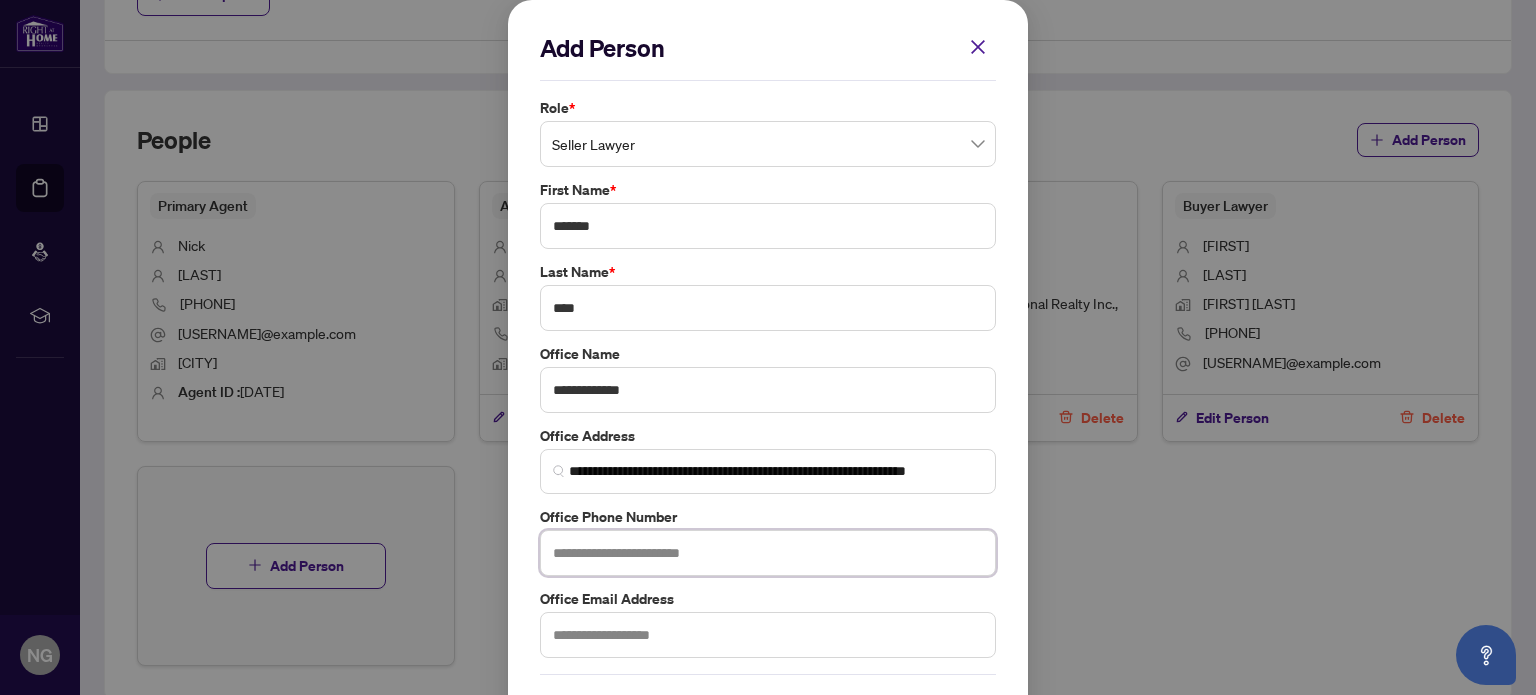 click at bounding box center [768, 553] 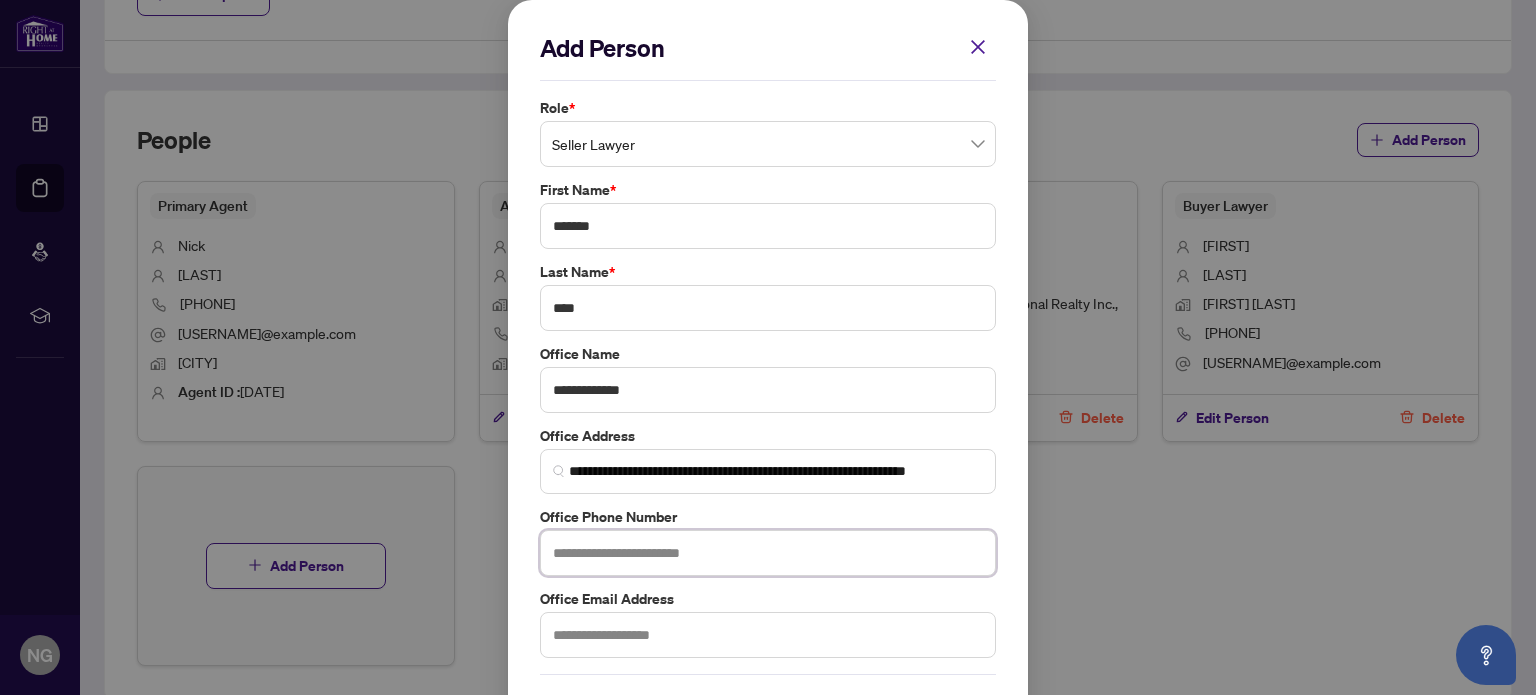 paste on "**********" 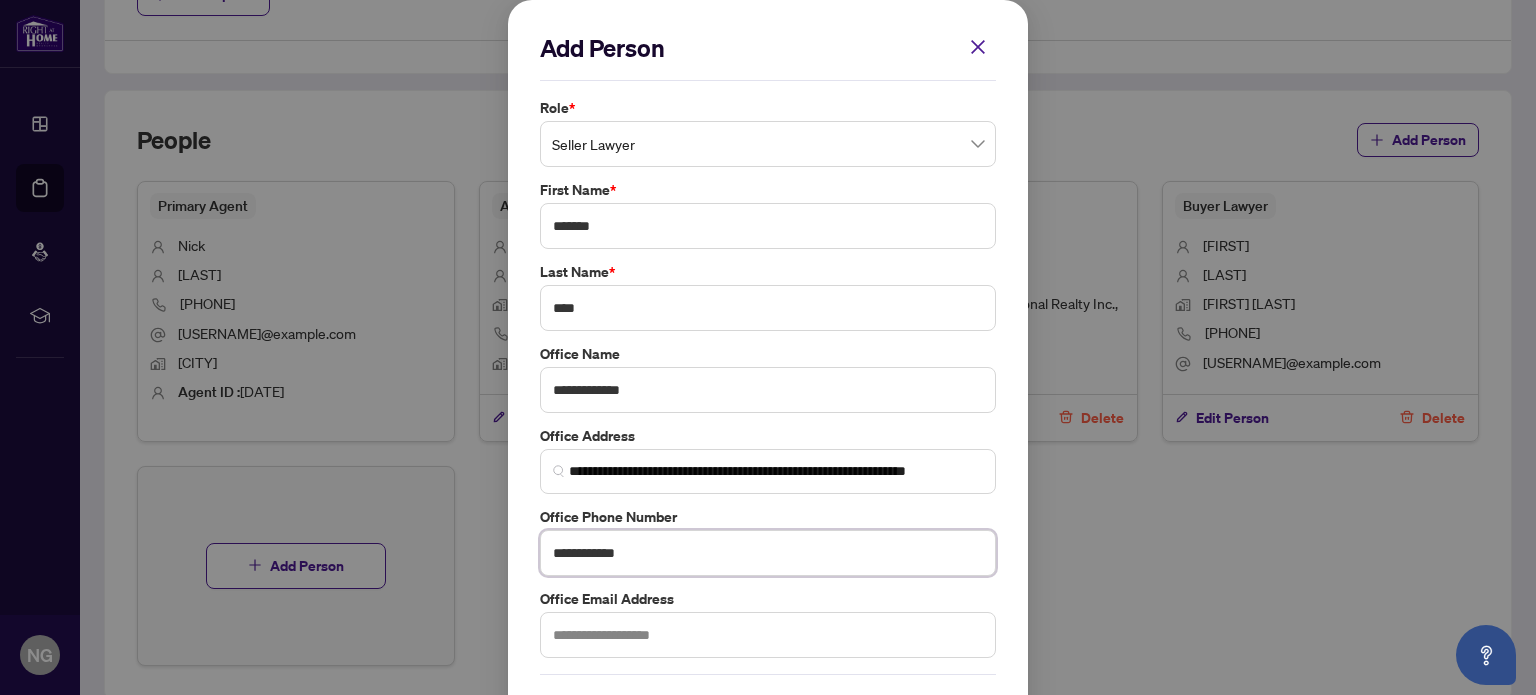 type on "**********" 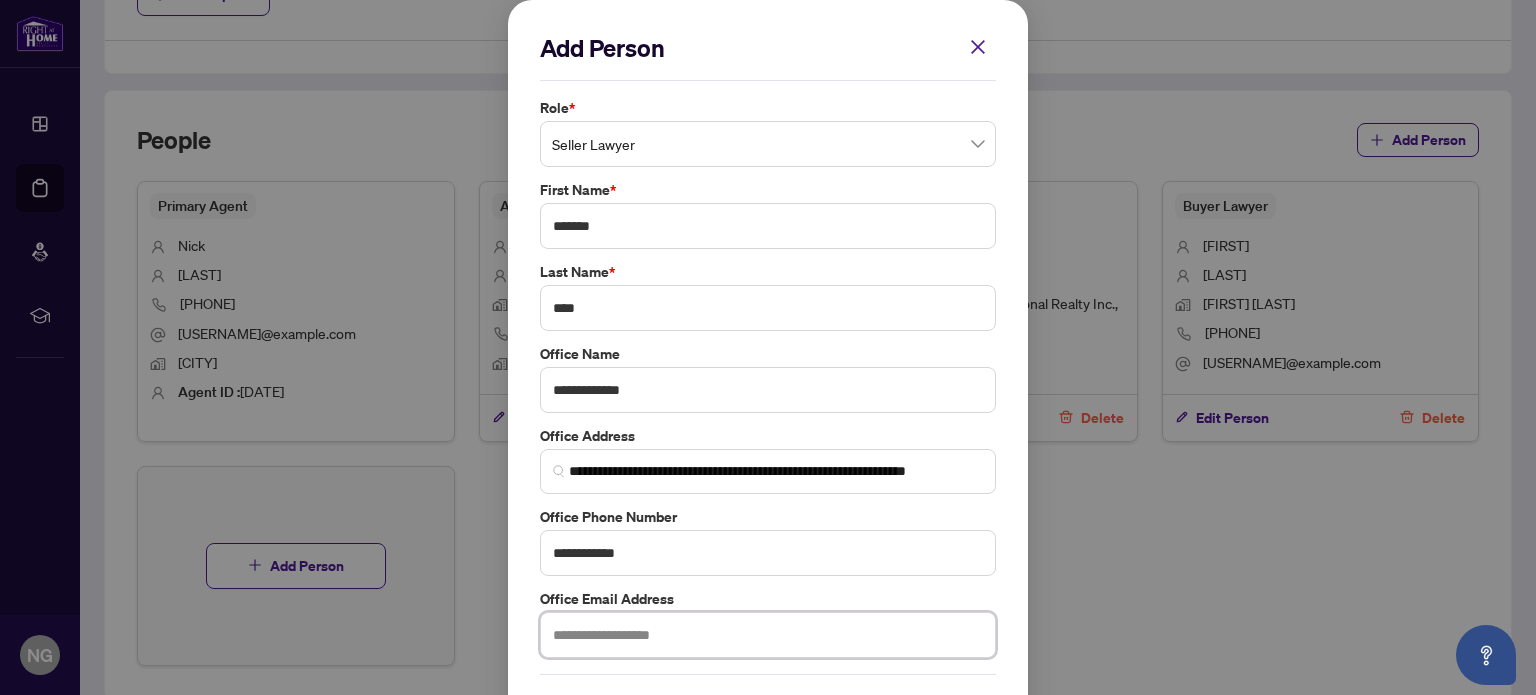 click at bounding box center (768, 635) 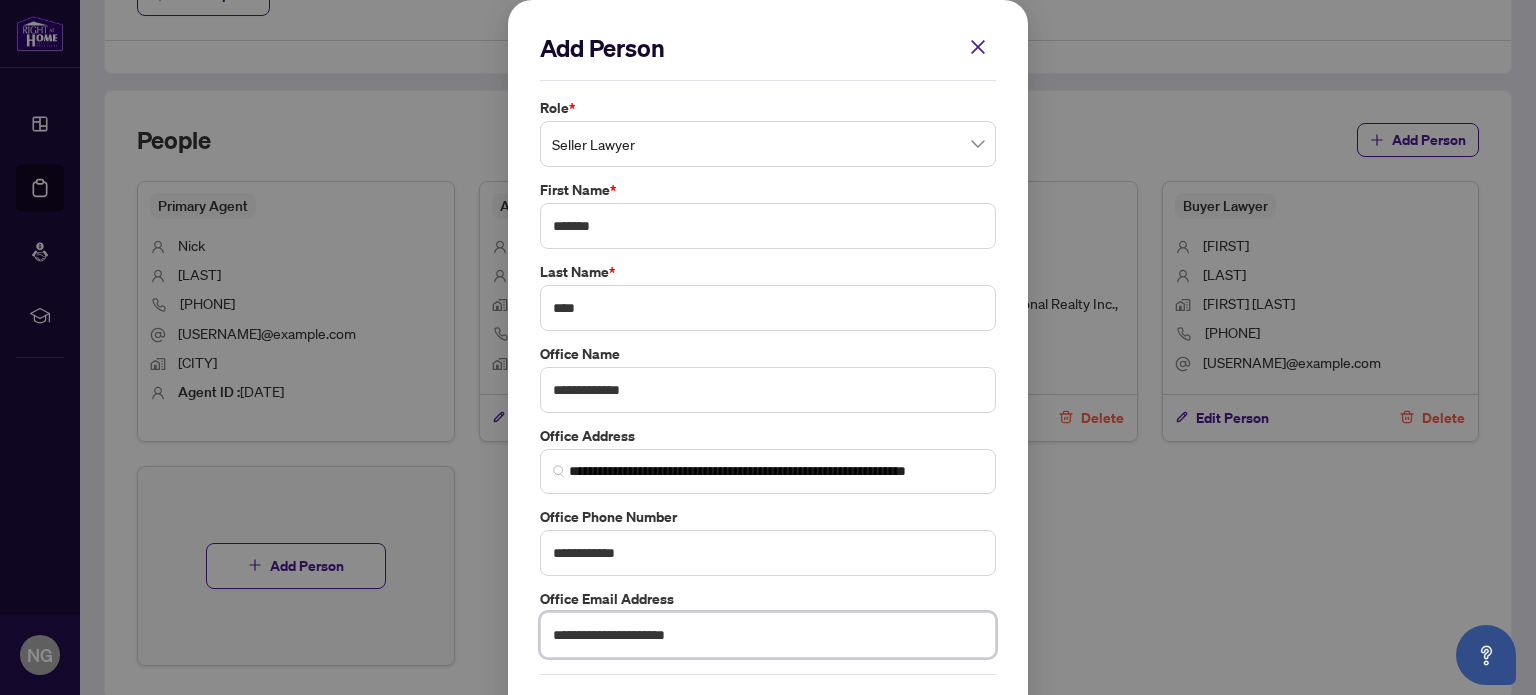 type on "**********" 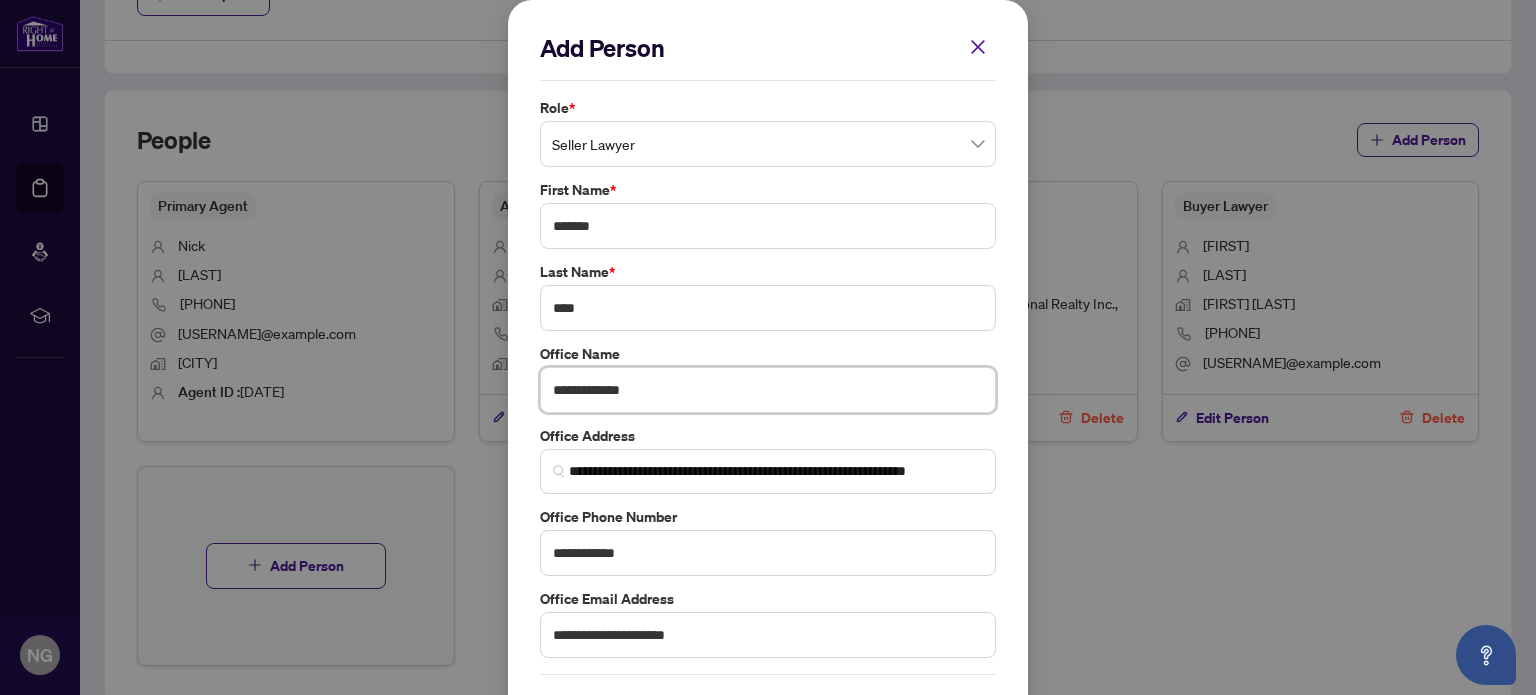 click on "**********" at bounding box center (768, 390) 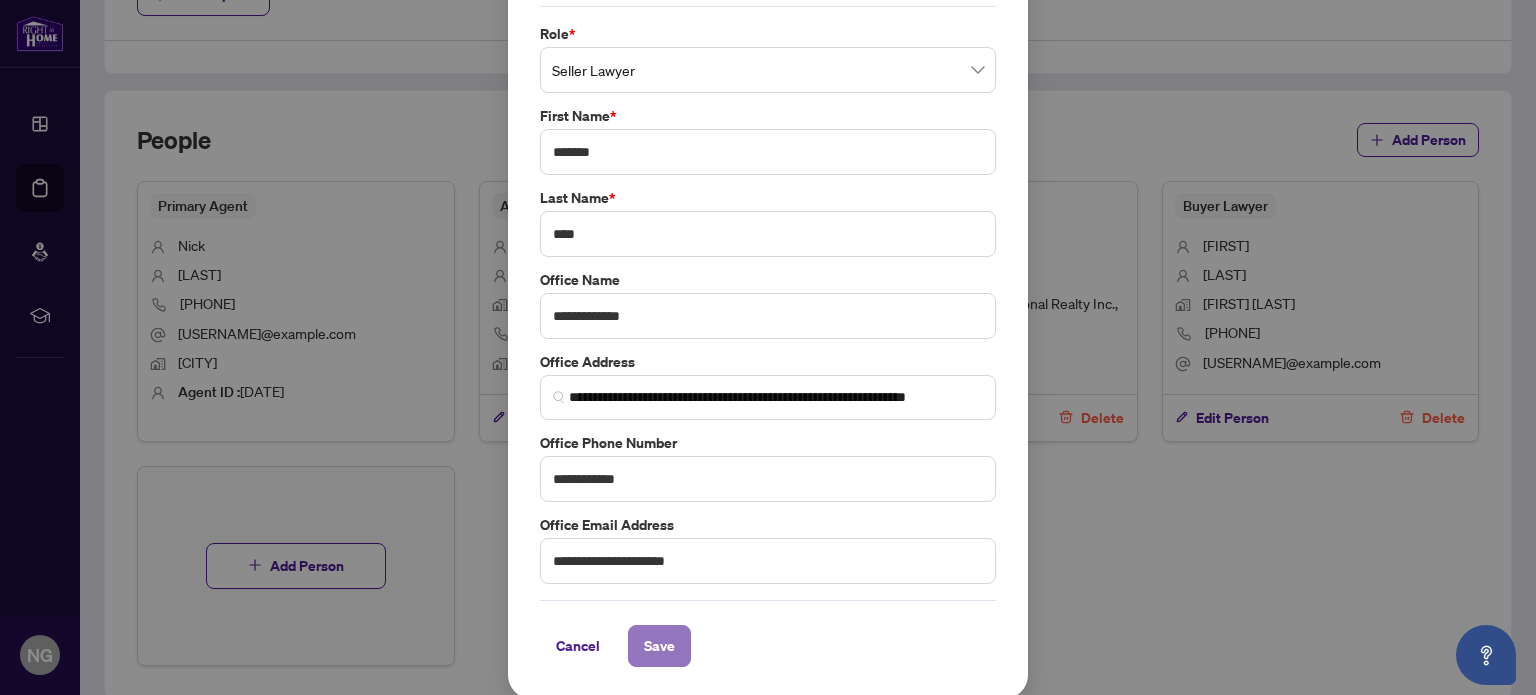 click on "Save" at bounding box center (659, 646) 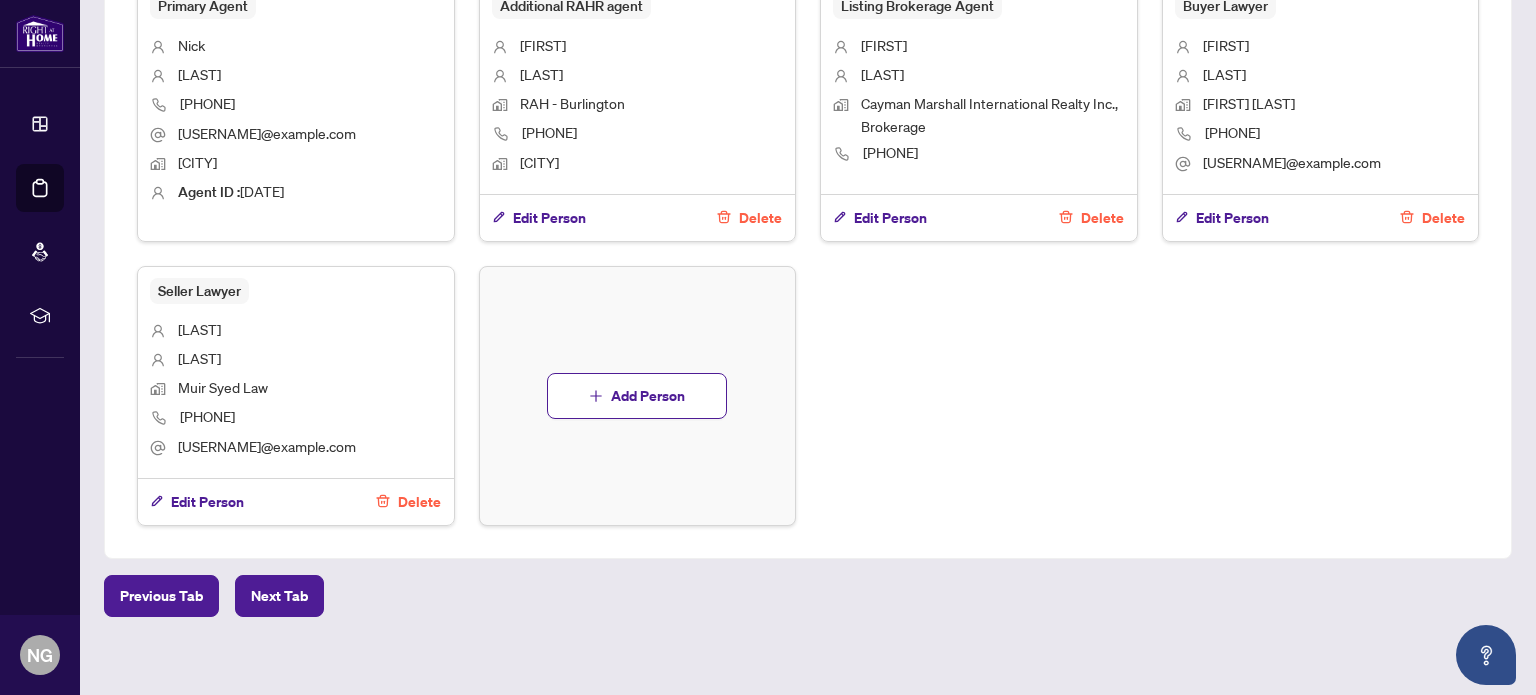 scroll, scrollTop: 1307, scrollLeft: 0, axis: vertical 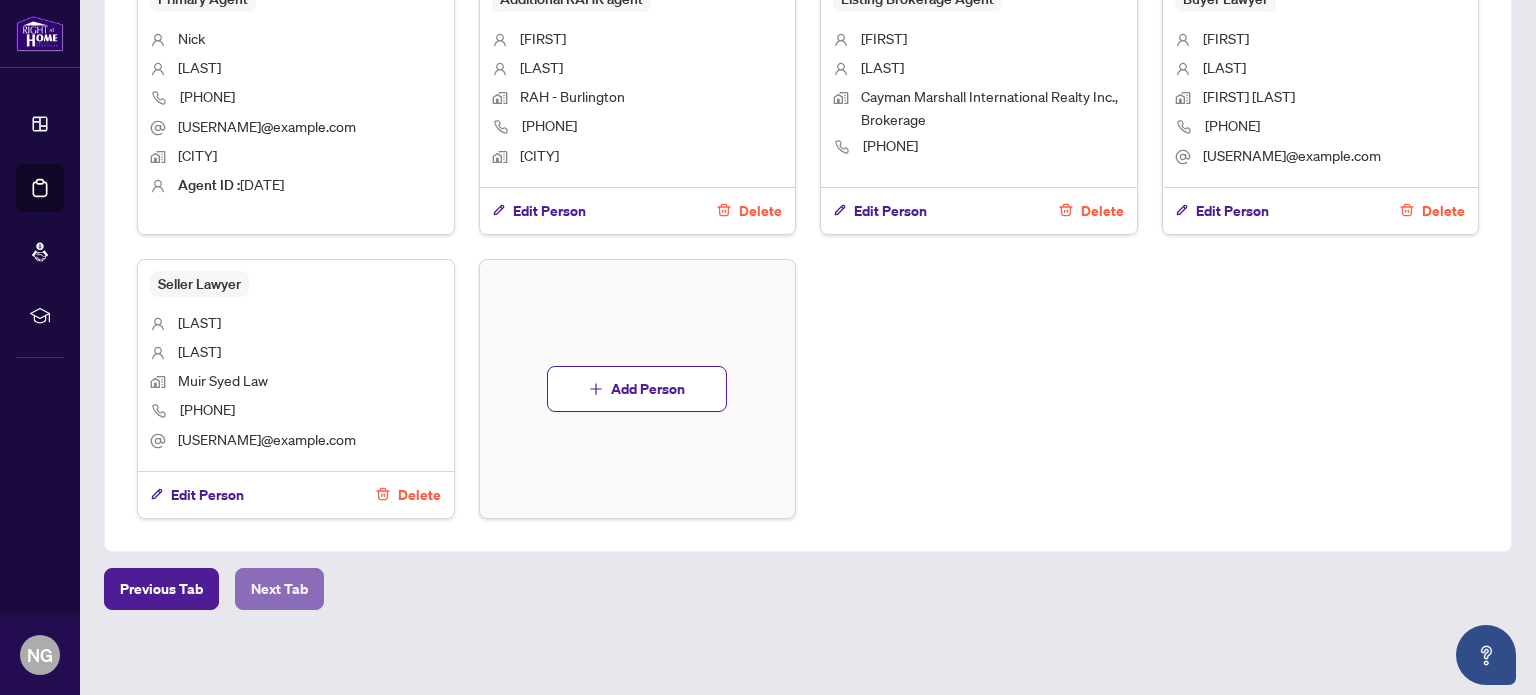 drag, startPoint x: 278, startPoint y: 588, endPoint x: 287, endPoint y: 579, distance: 12.727922 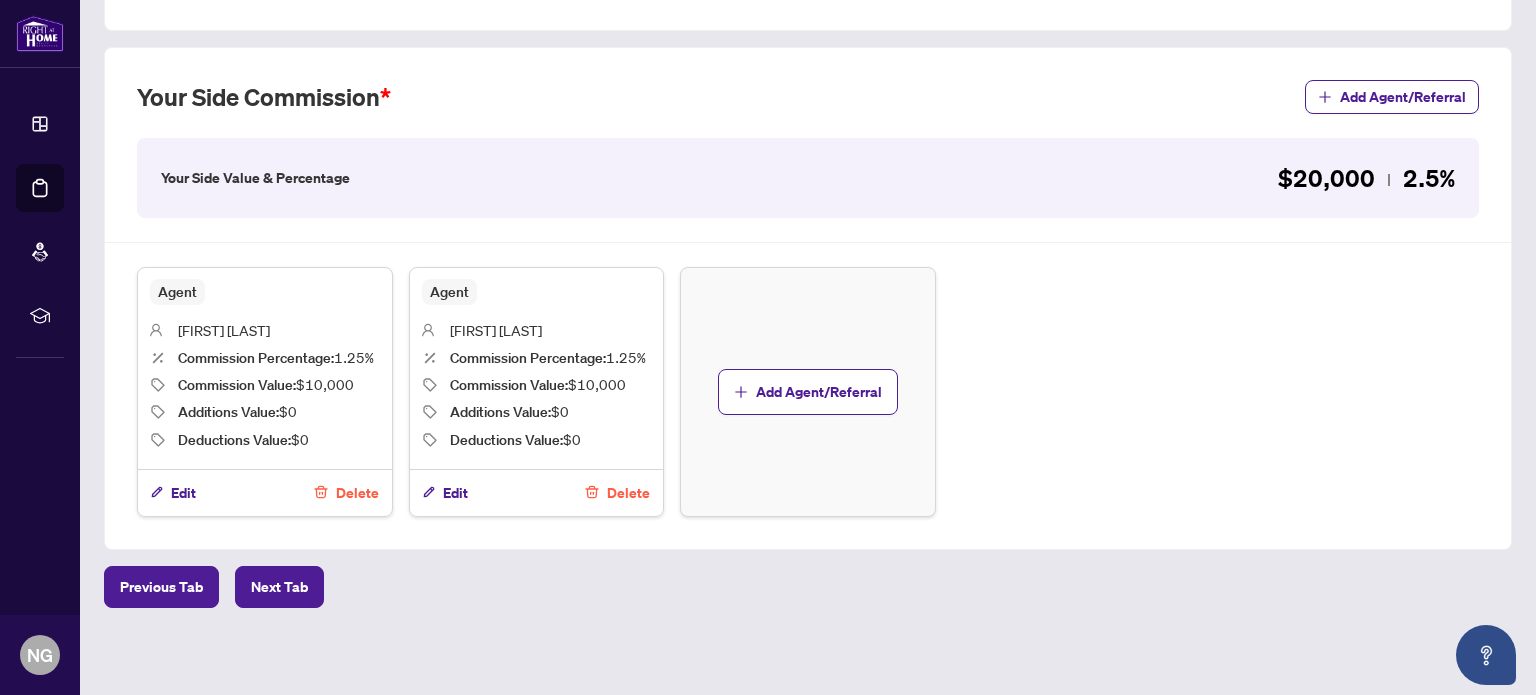scroll, scrollTop: 0, scrollLeft: 0, axis: both 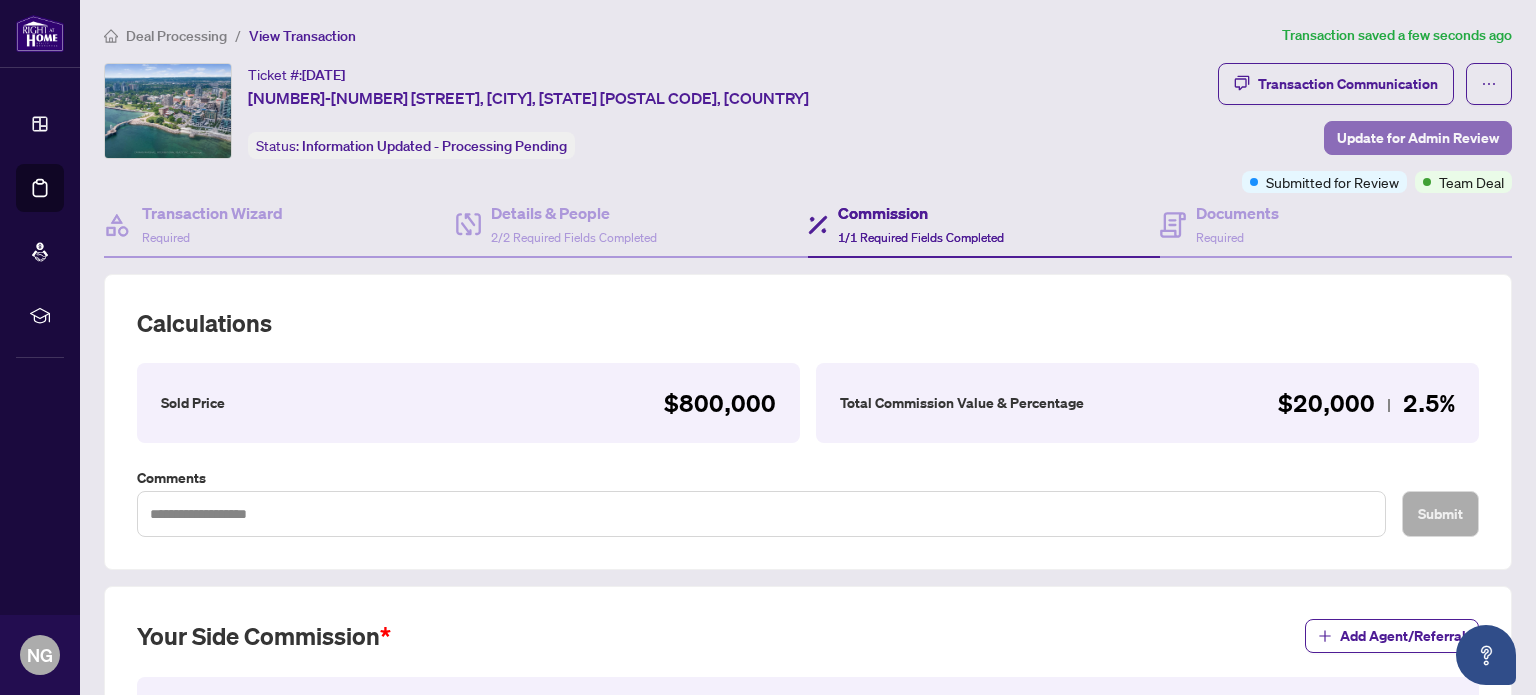 click on "Update for Admin Review" at bounding box center [1418, 138] 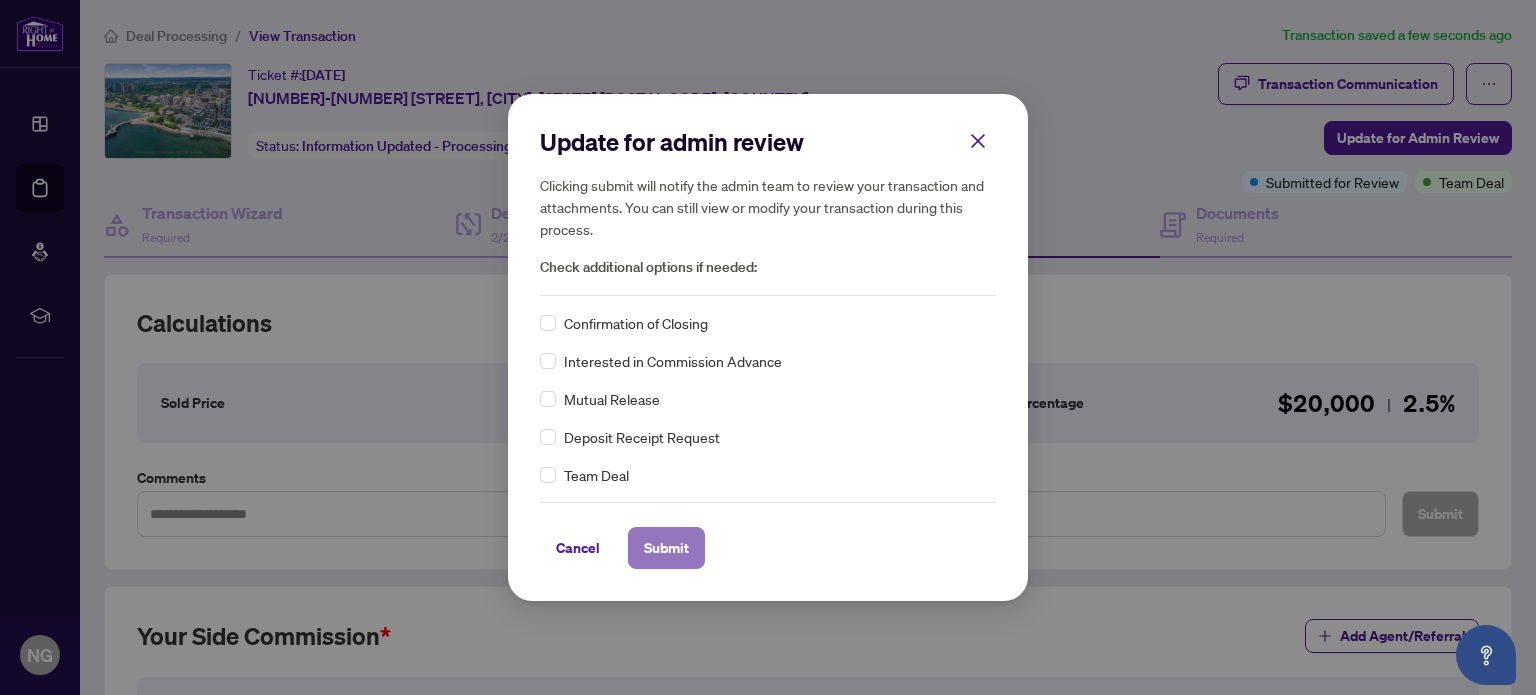 click on "Submit" at bounding box center [666, 548] 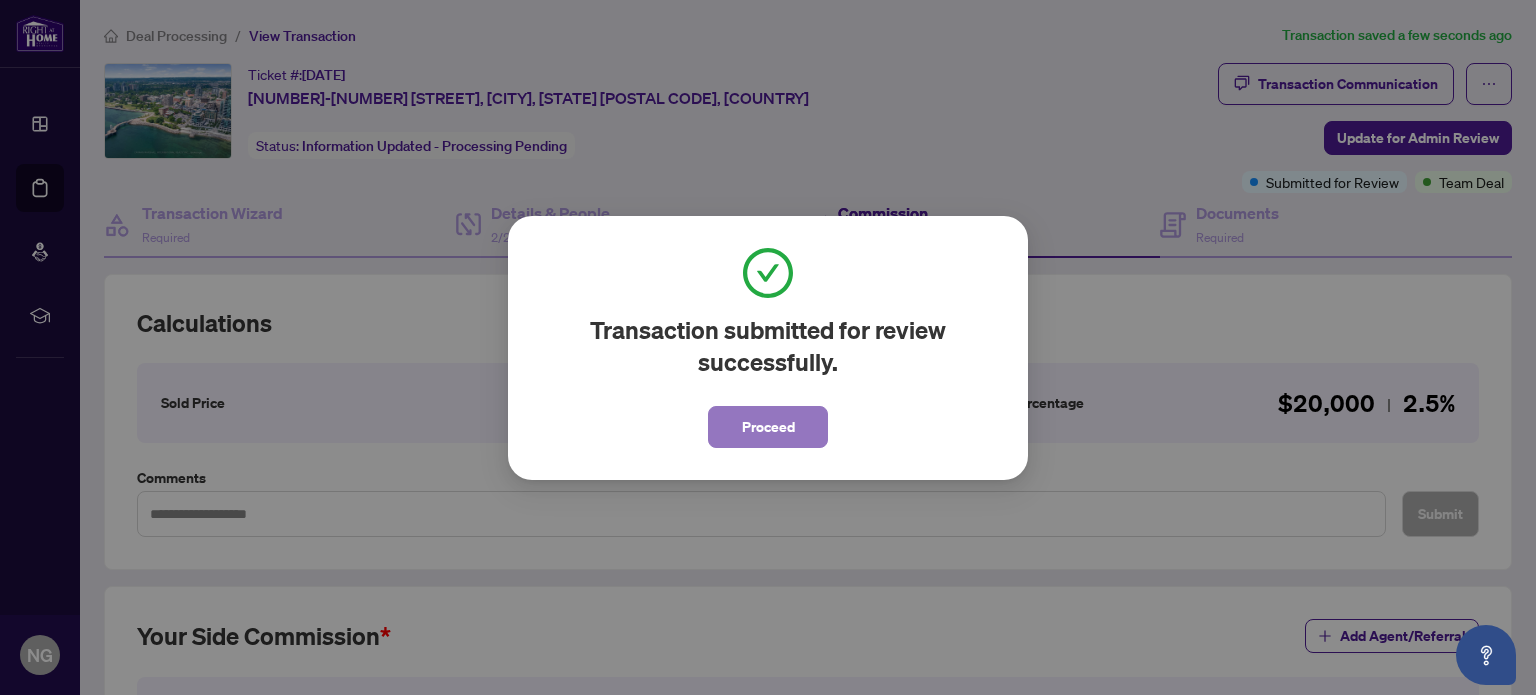 click on "Proceed" at bounding box center (768, 427) 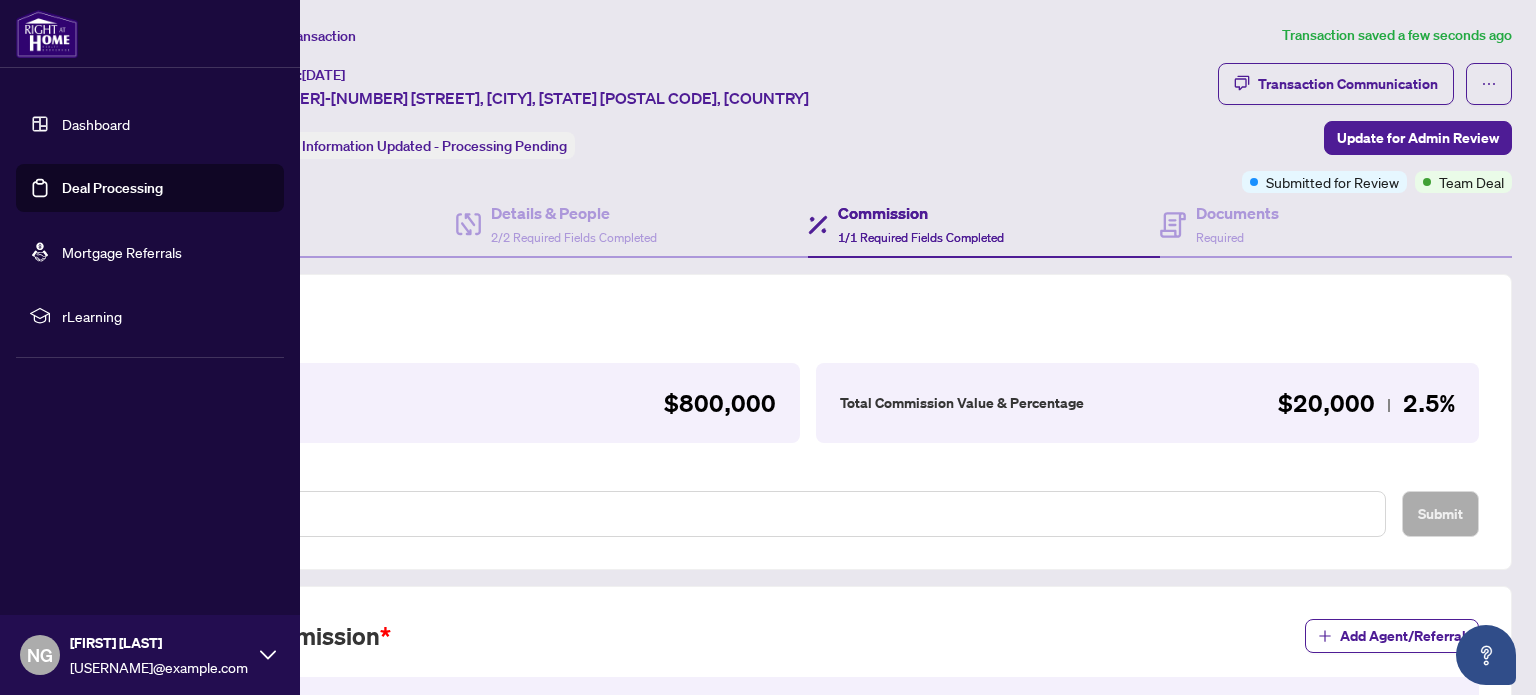 click on "Dashboard" at bounding box center (96, 124) 